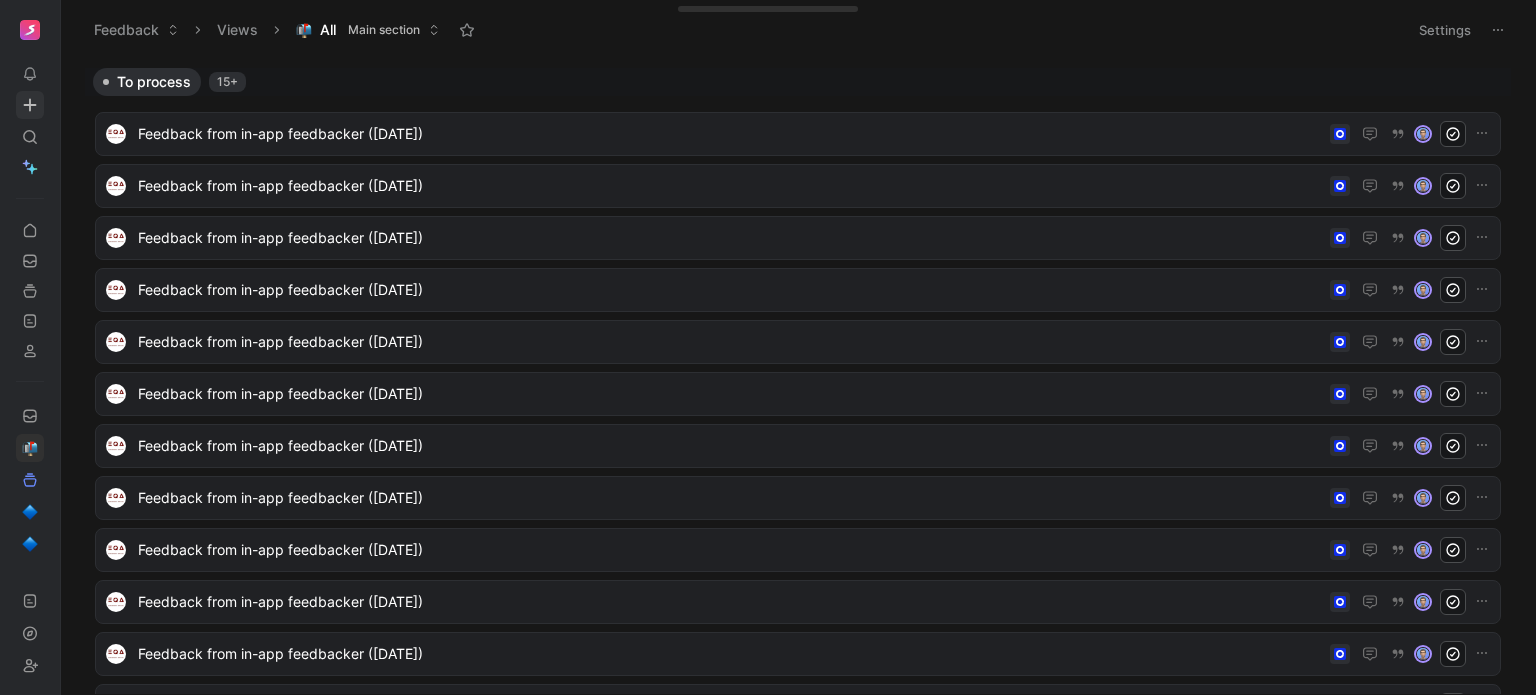 scroll, scrollTop: 0, scrollLeft: 0, axis: both 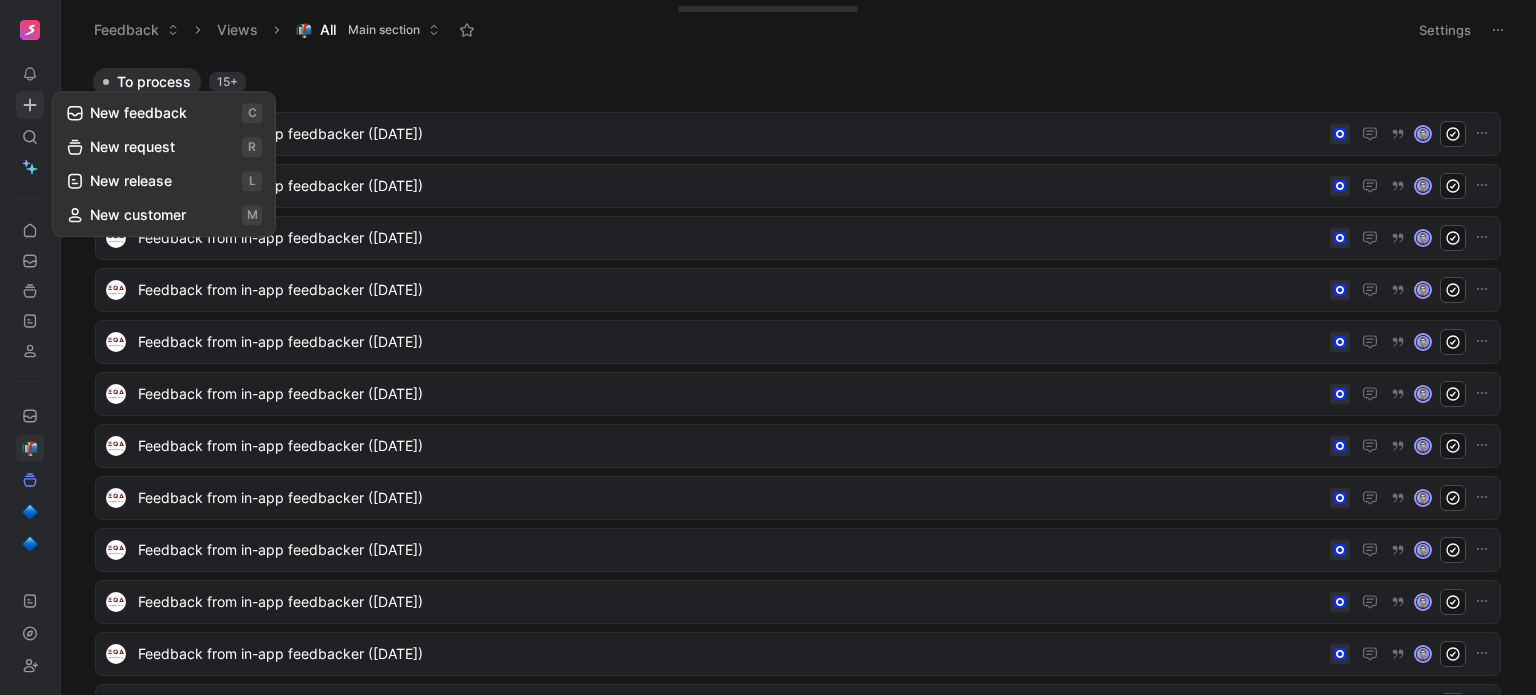click on "New feedback c" at bounding box center (164, 113) 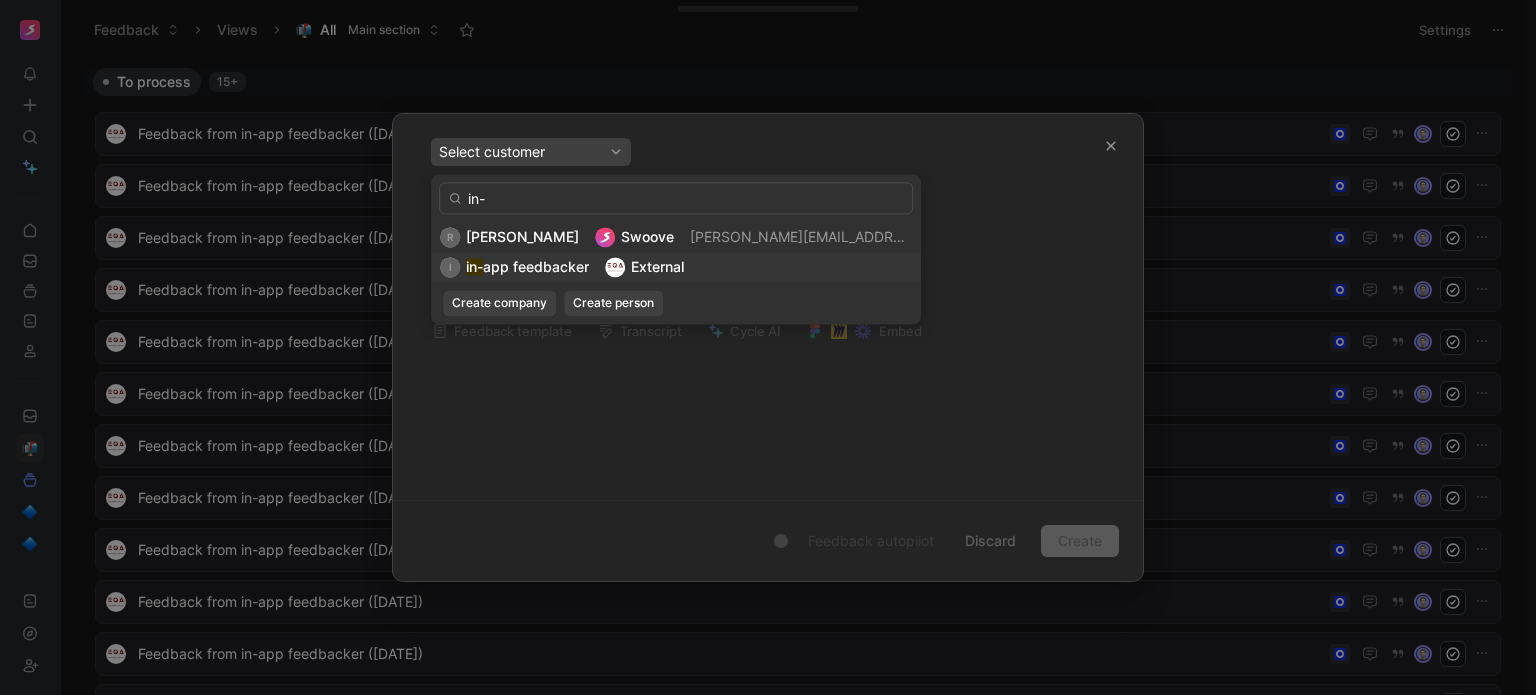 type on "in-" 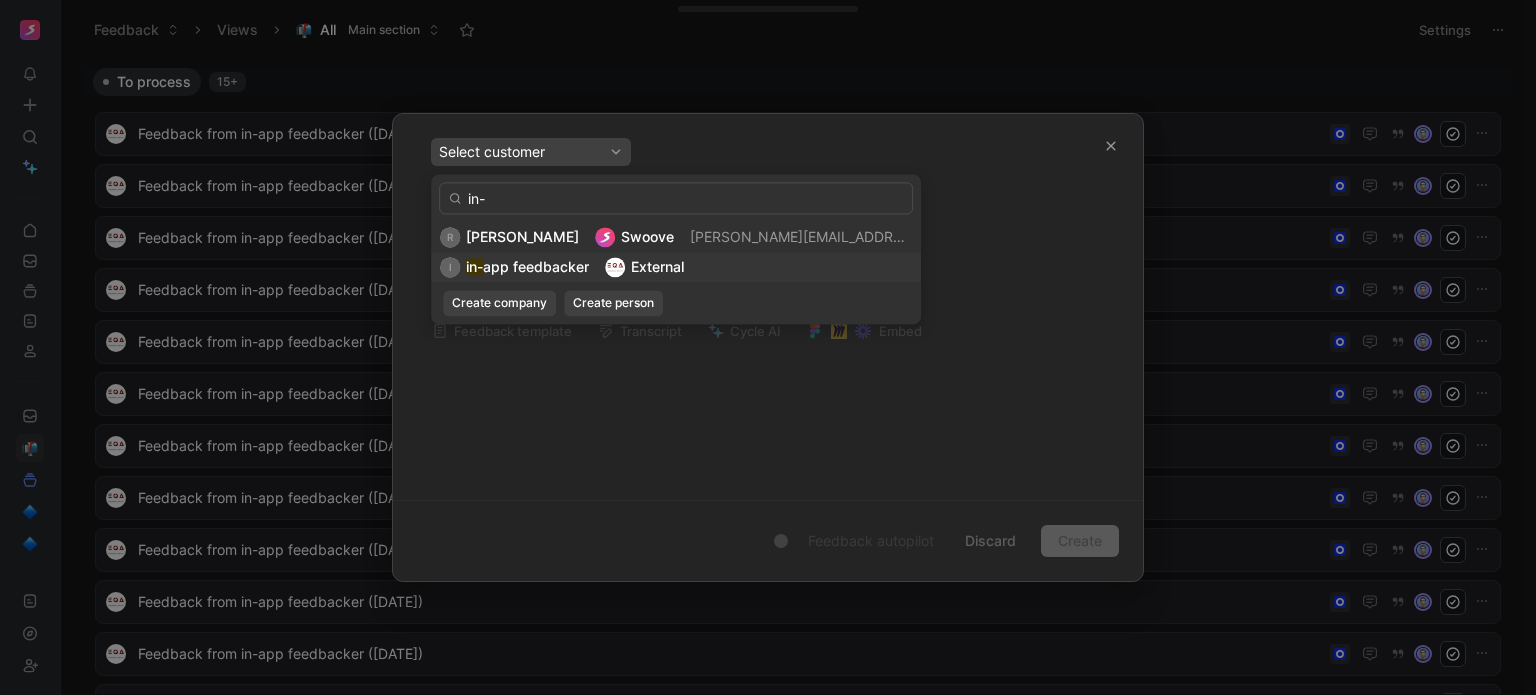 click on "i in- app feedbacker External" at bounding box center (676, 267) 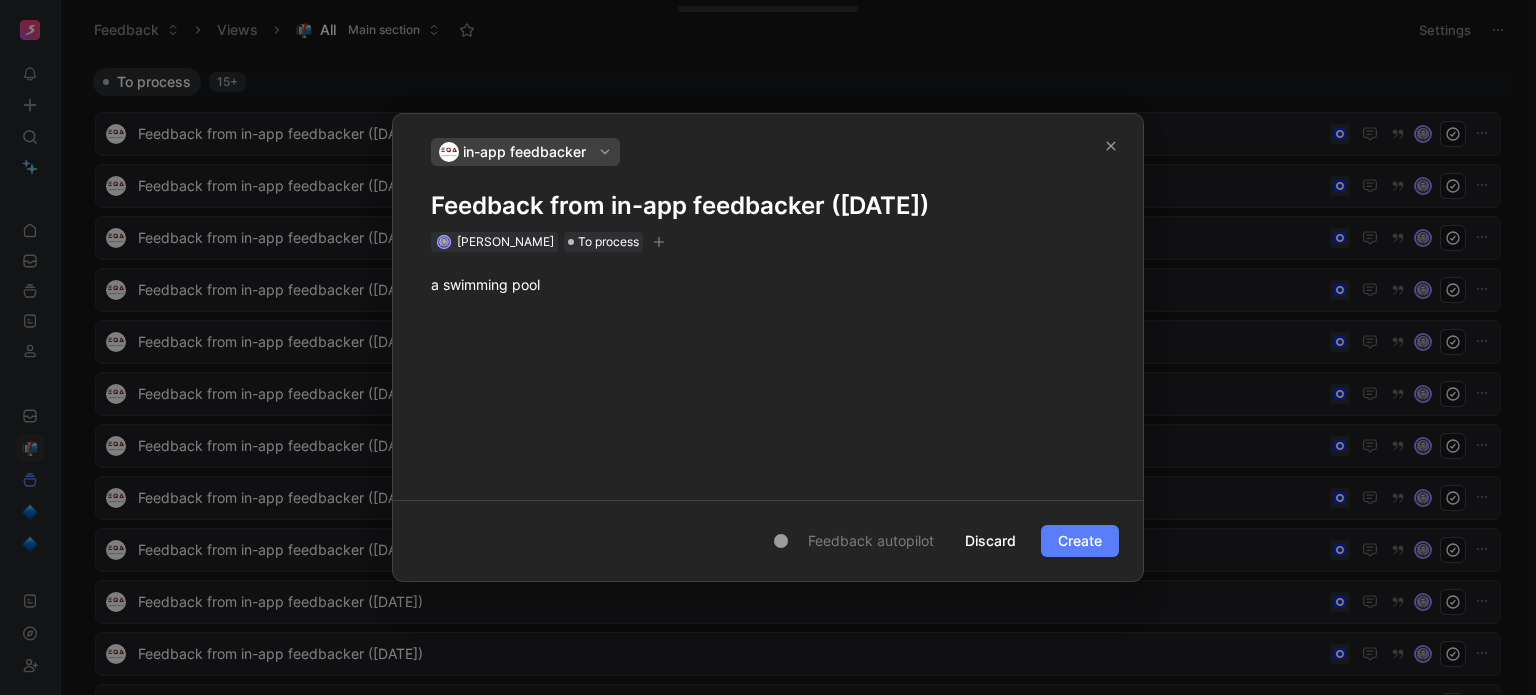 click on "Create" at bounding box center (1080, 541) 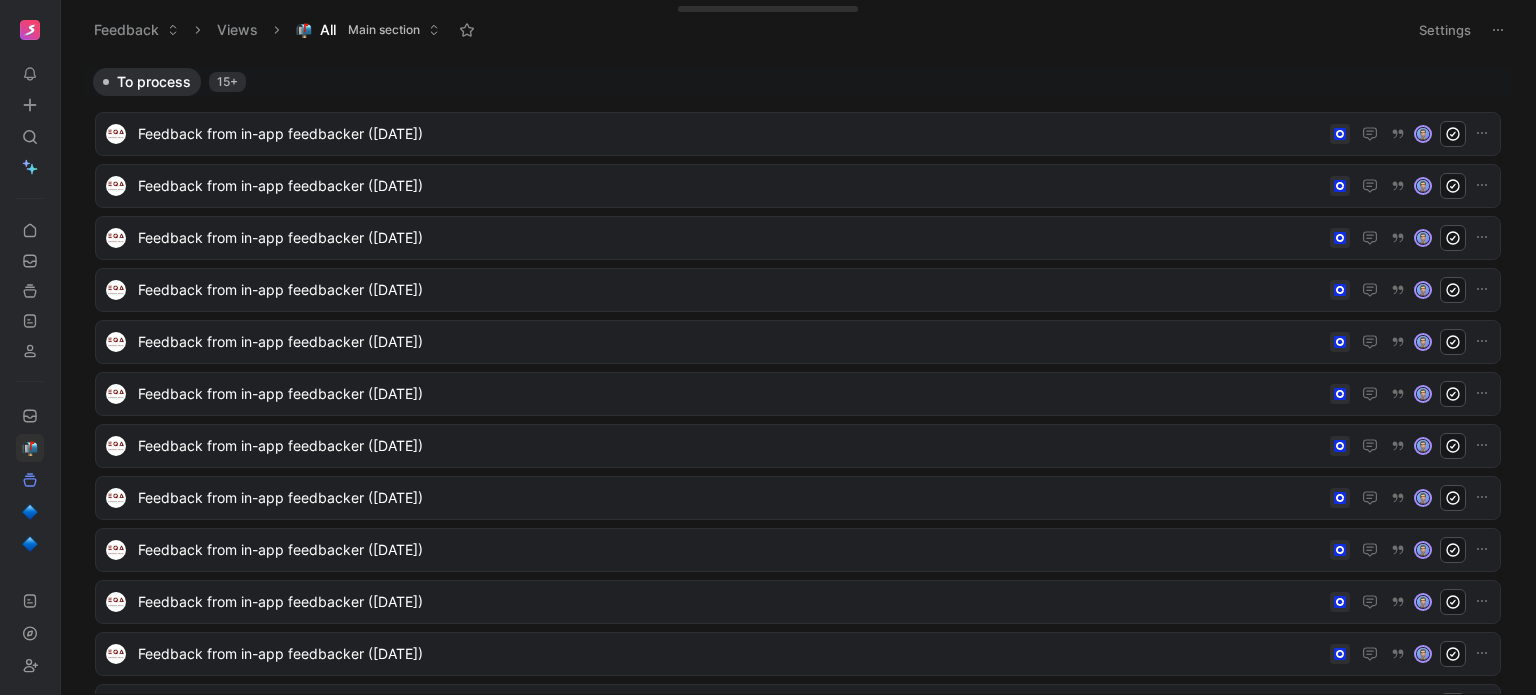 click 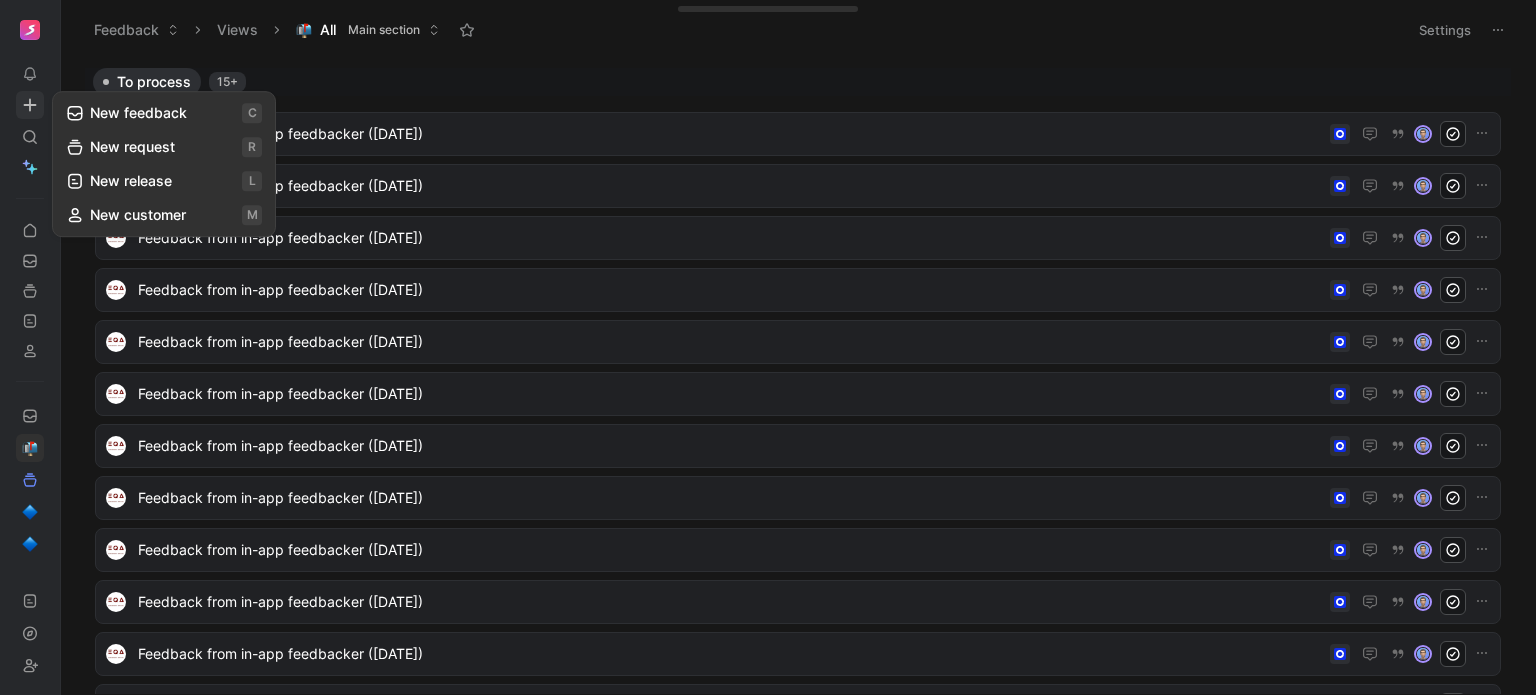 click on "New feedback c" at bounding box center (164, 113) 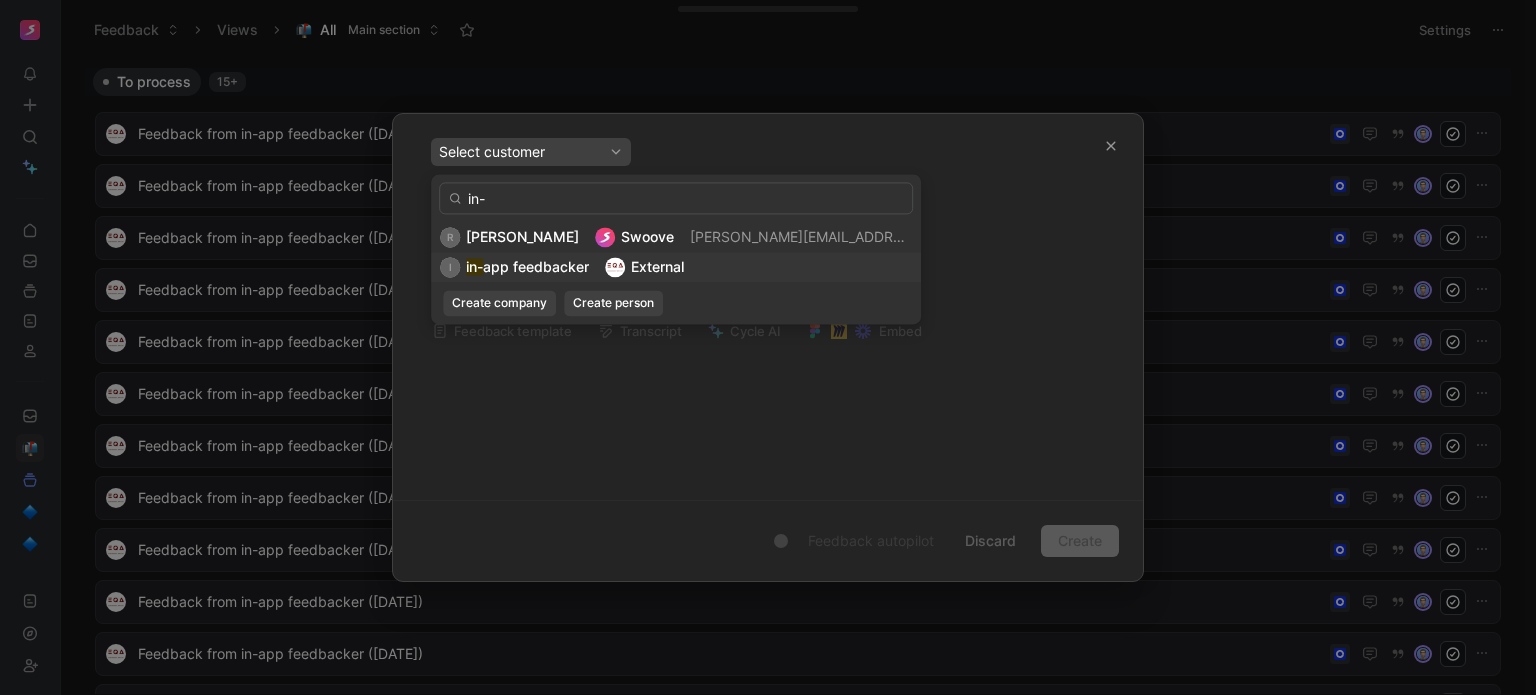 type on "in-" 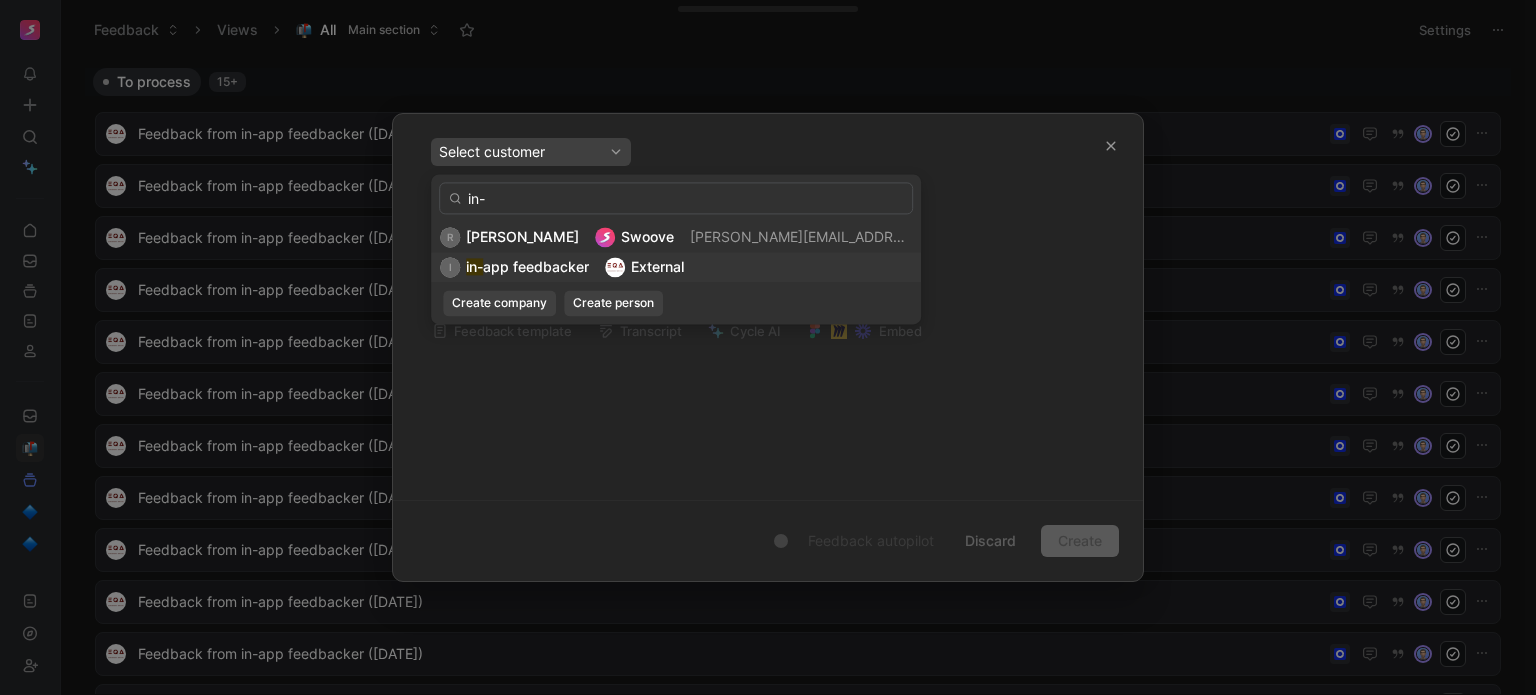 click on "i in- app feedbacker External" at bounding box center [676, 267] 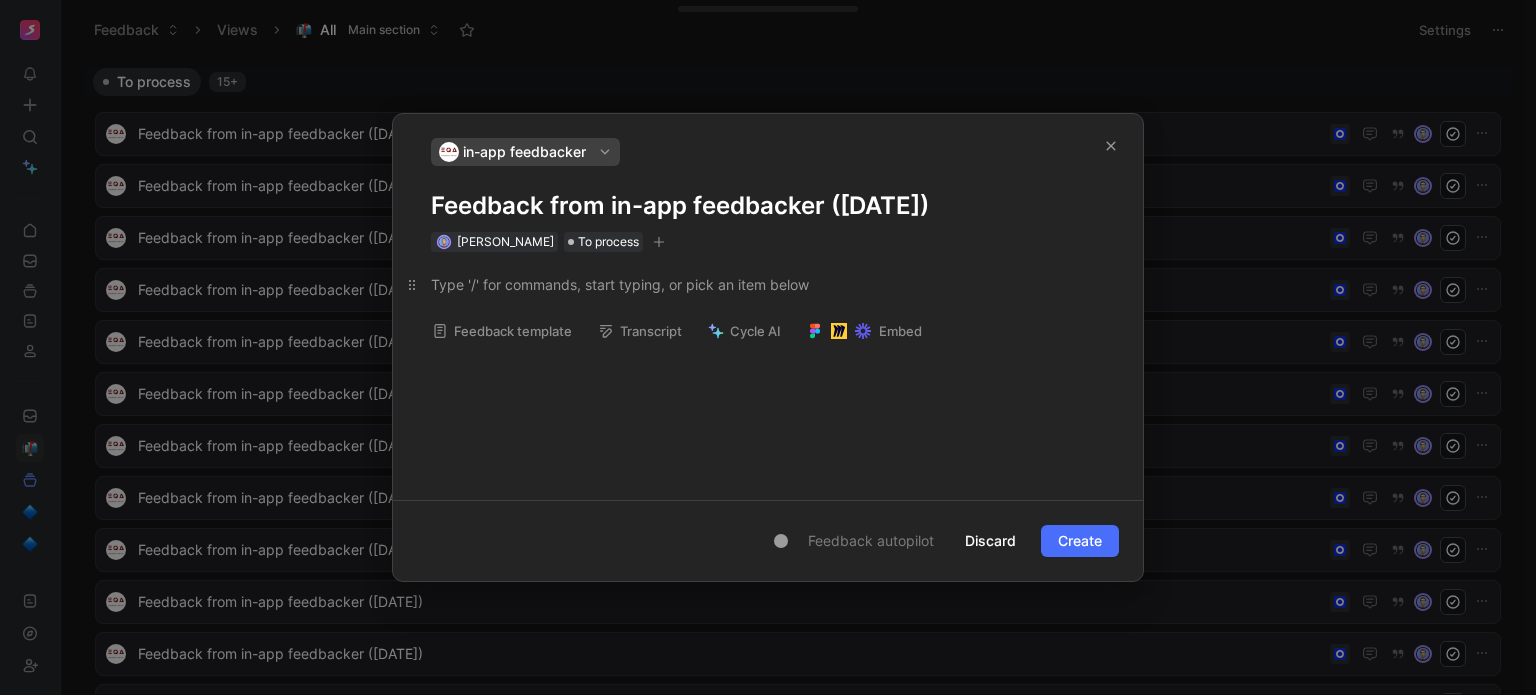 paste 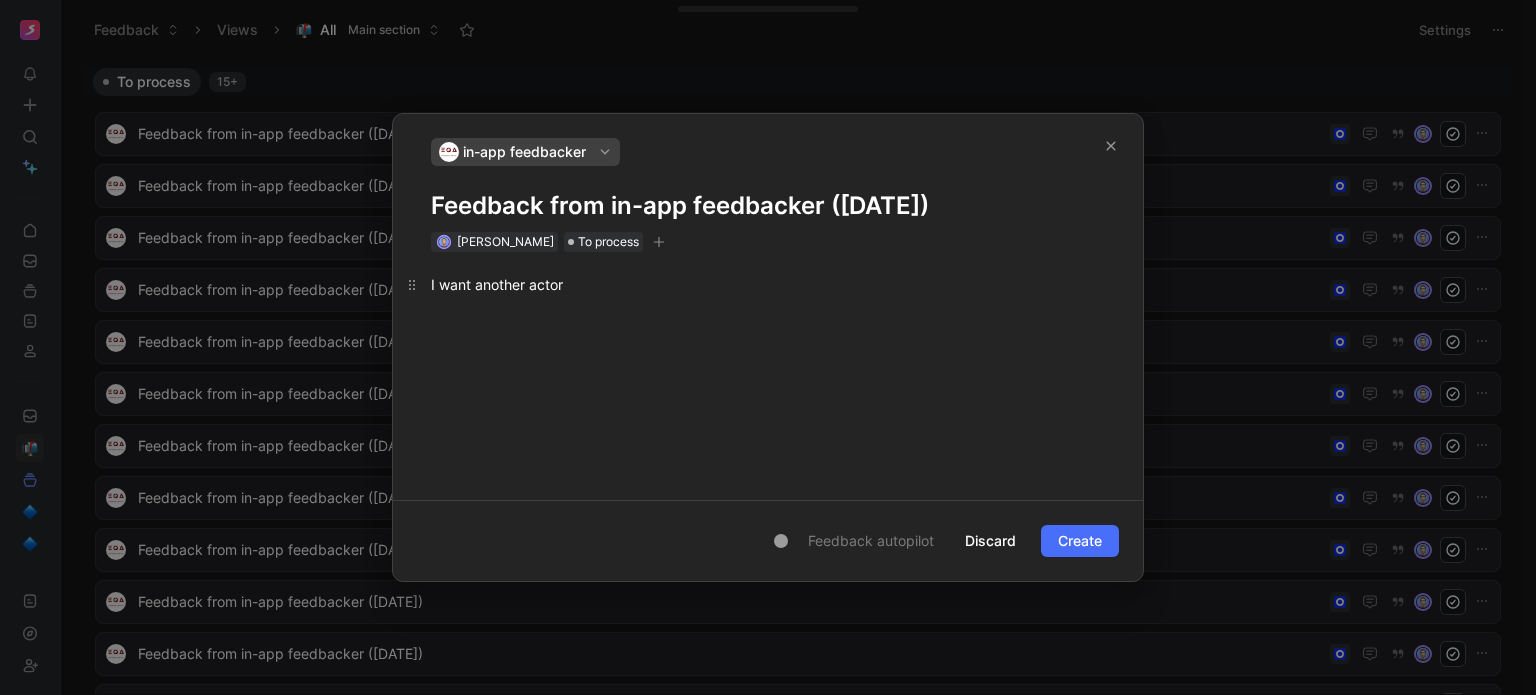 type 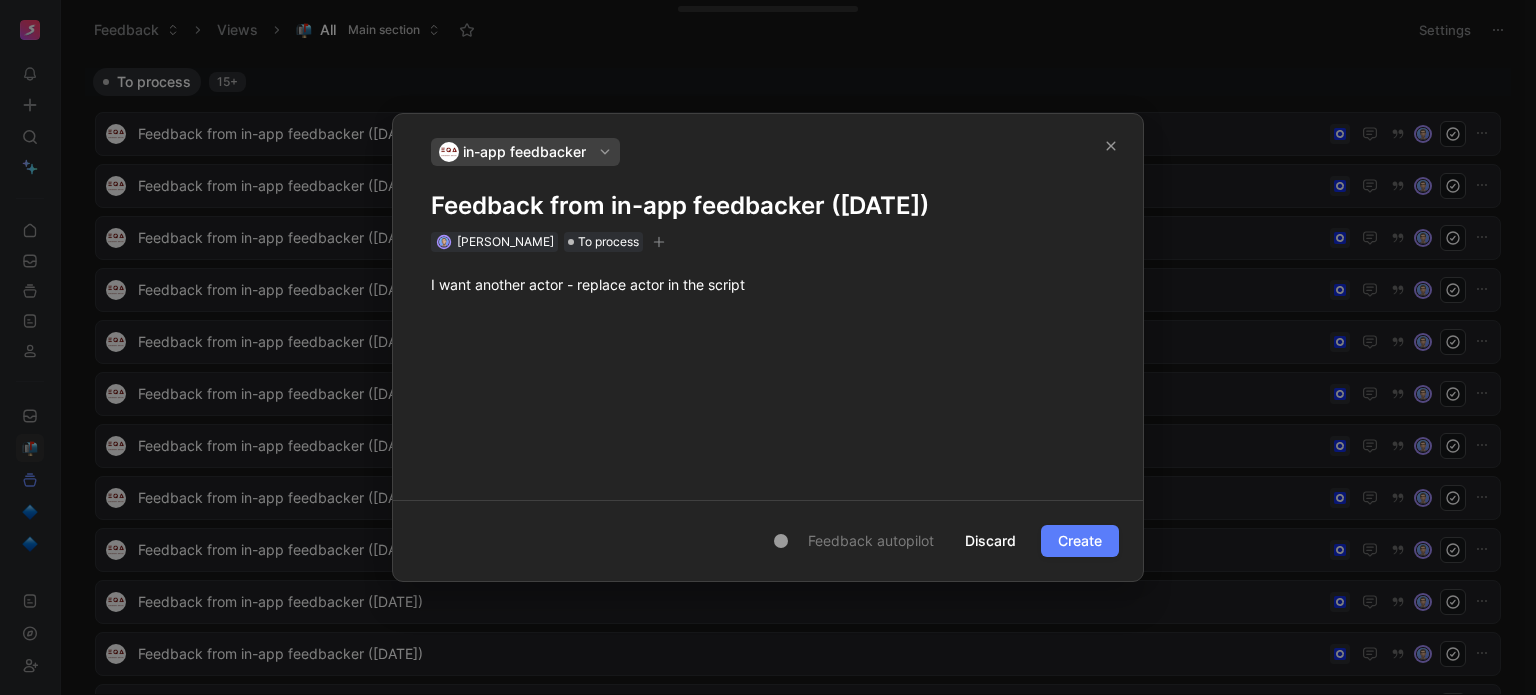 click on "Create" at bounding box center (1080, 541) 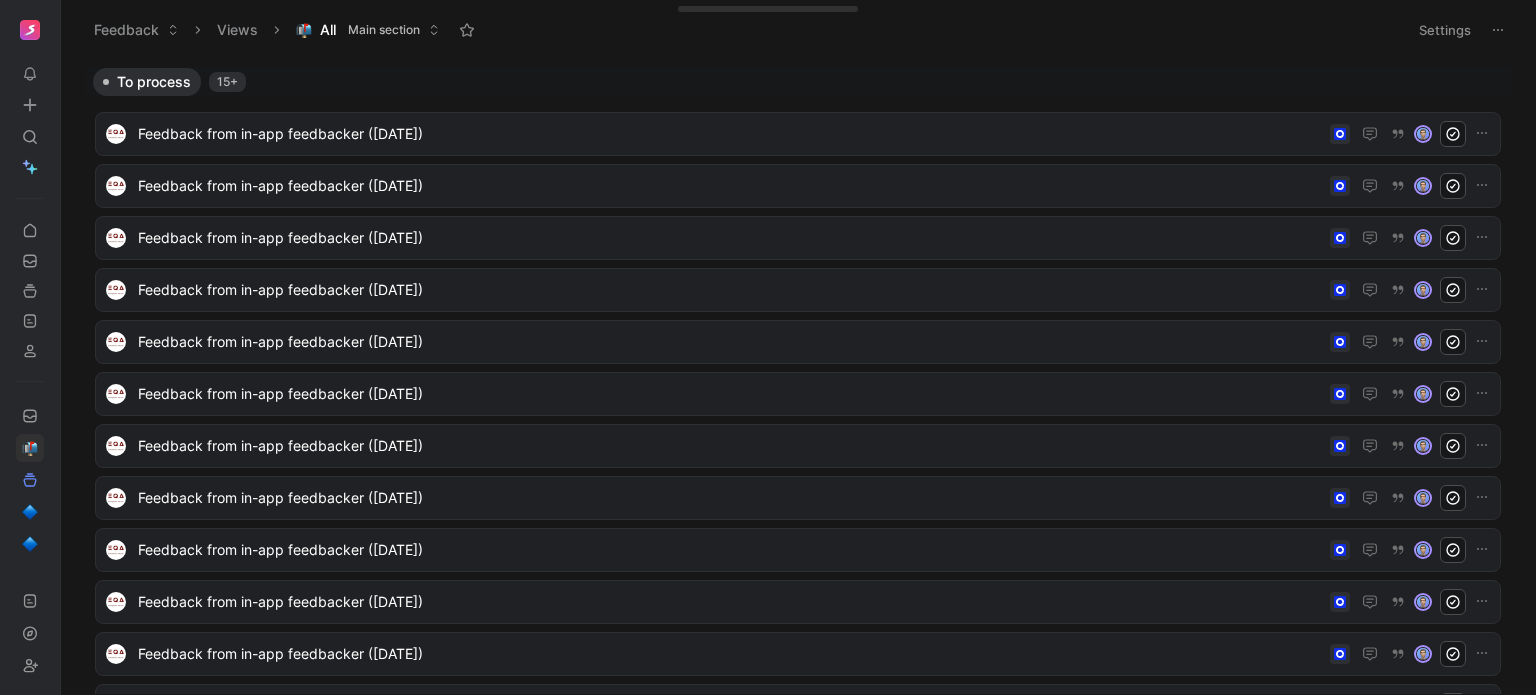 click at bounding box center (30, 105) 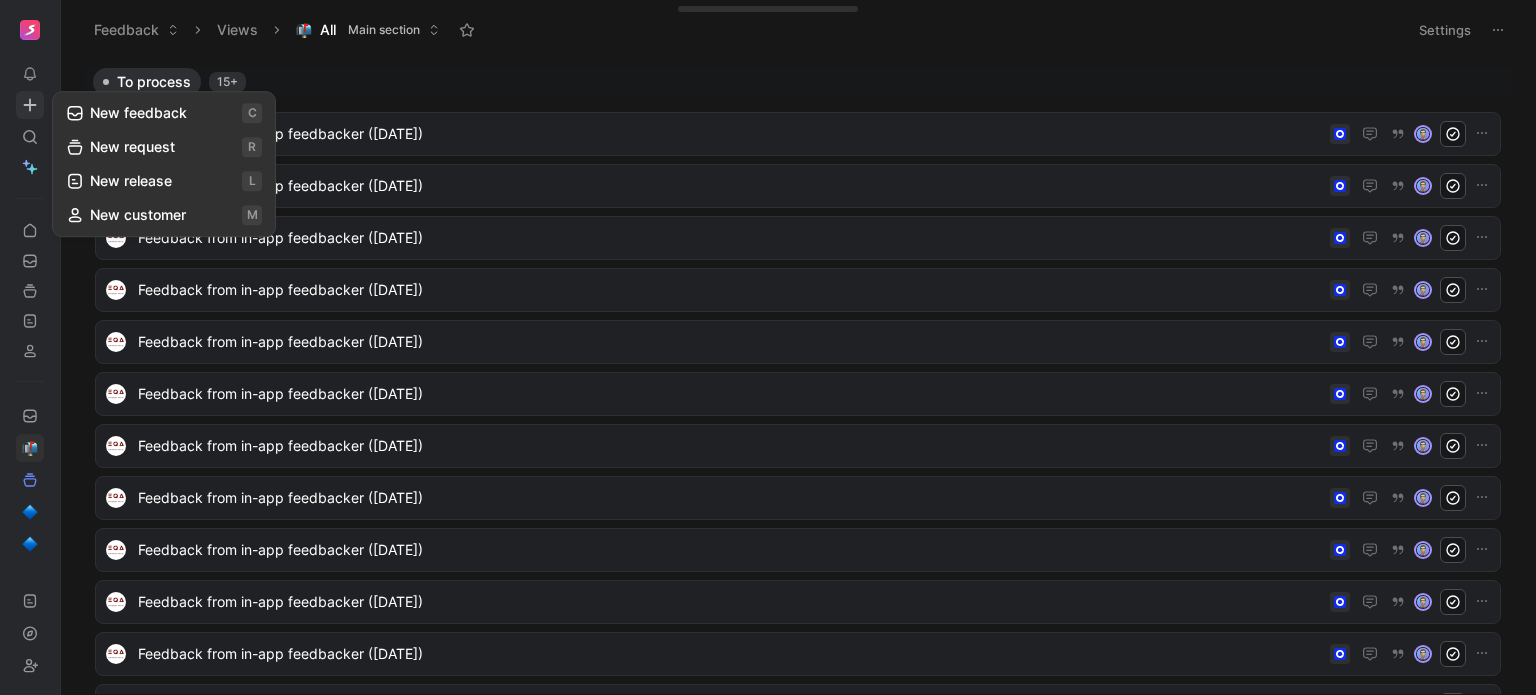 click on "New feedback c" at bounding box center [164, 113] 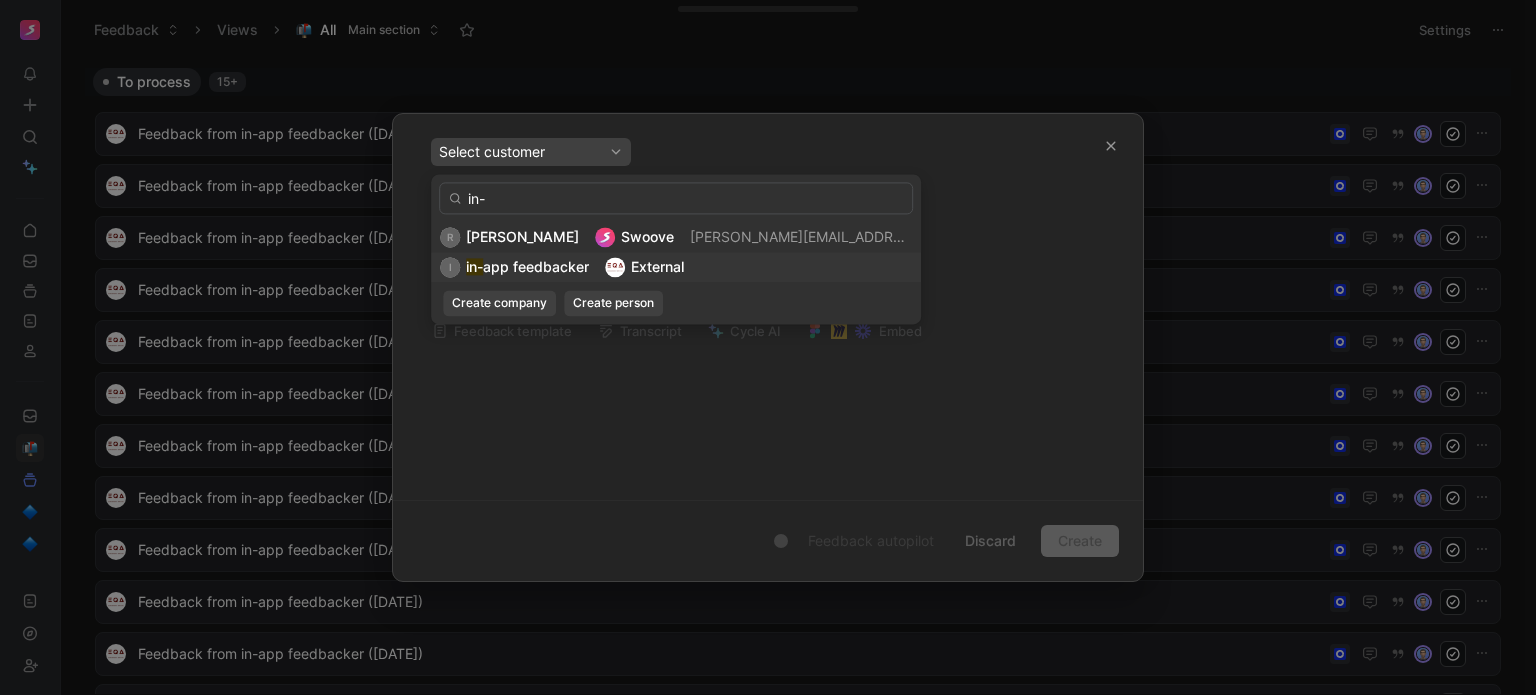 type on "in-" 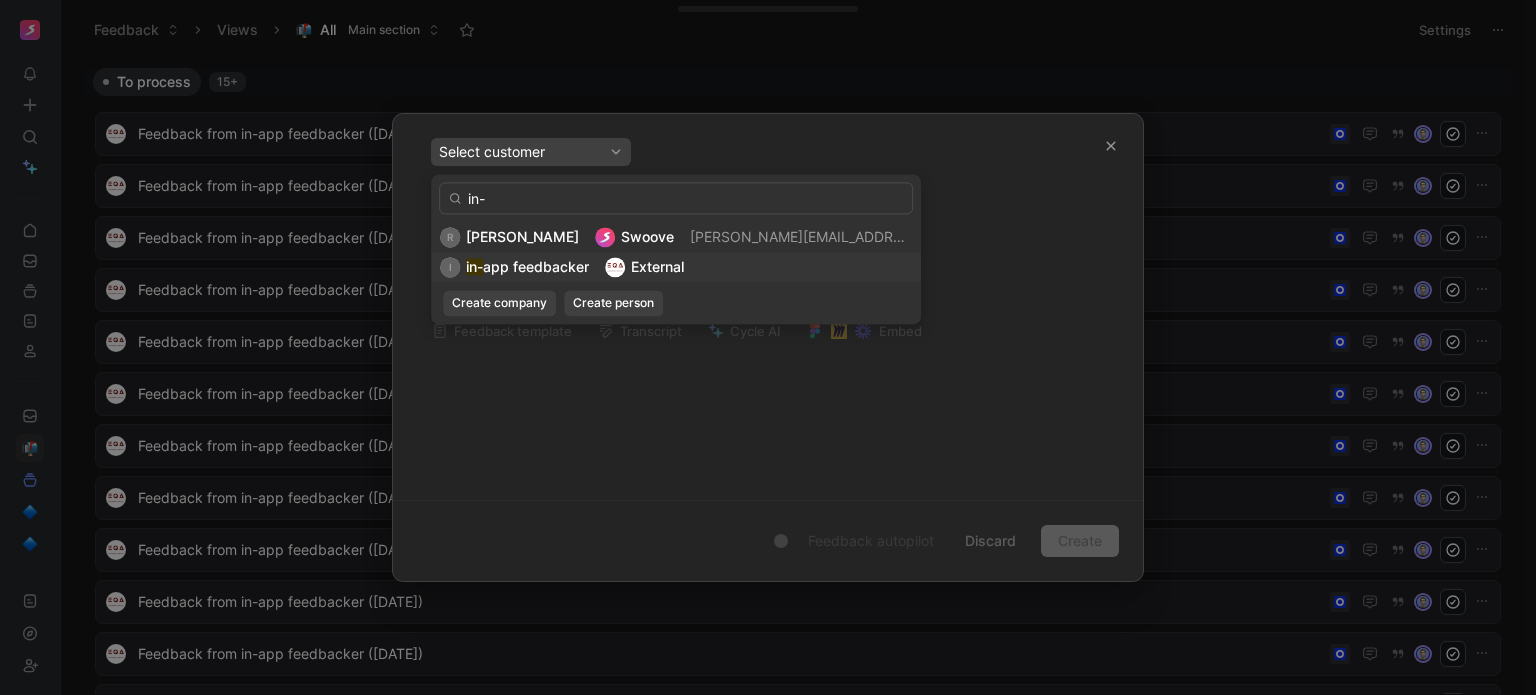 click on "in- app feedbacker" at bounding box center [527, 267] 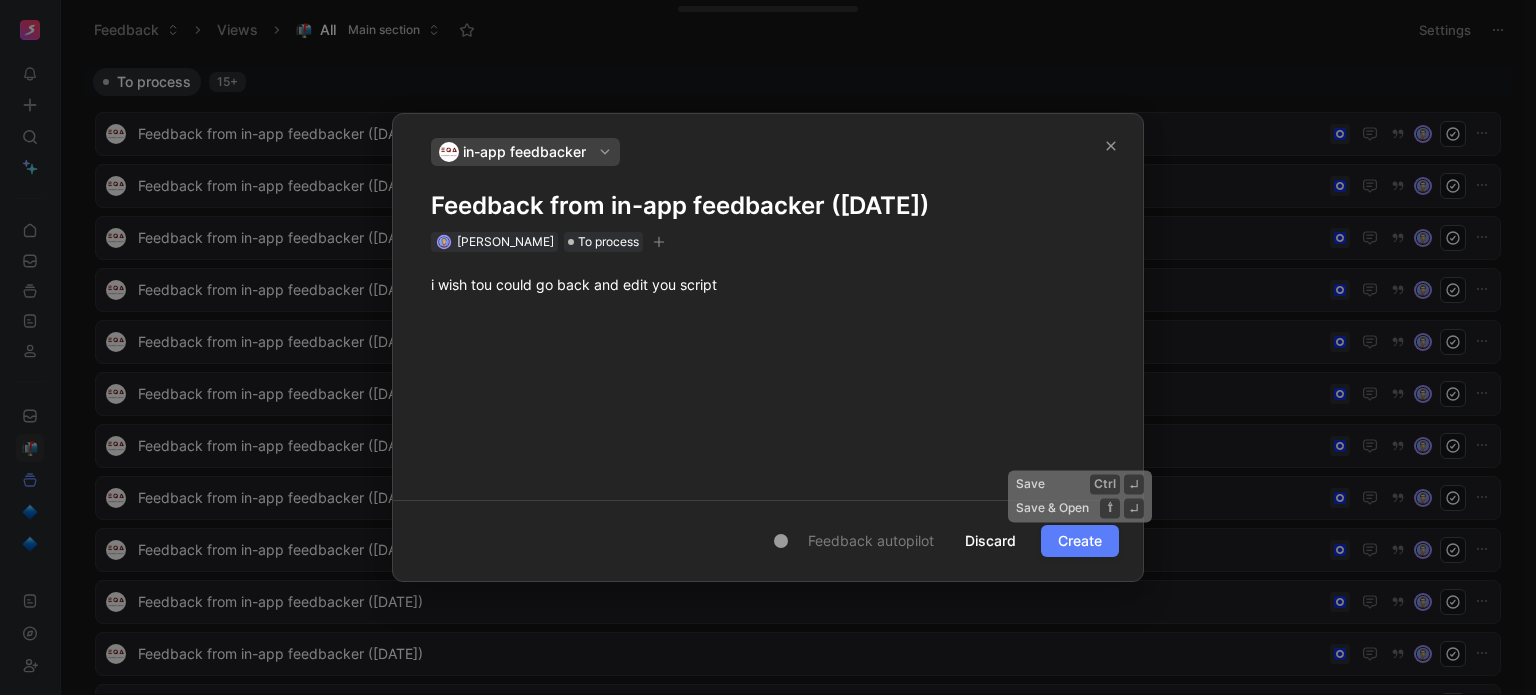 click on "Create" at bounding box center [1080, 541] 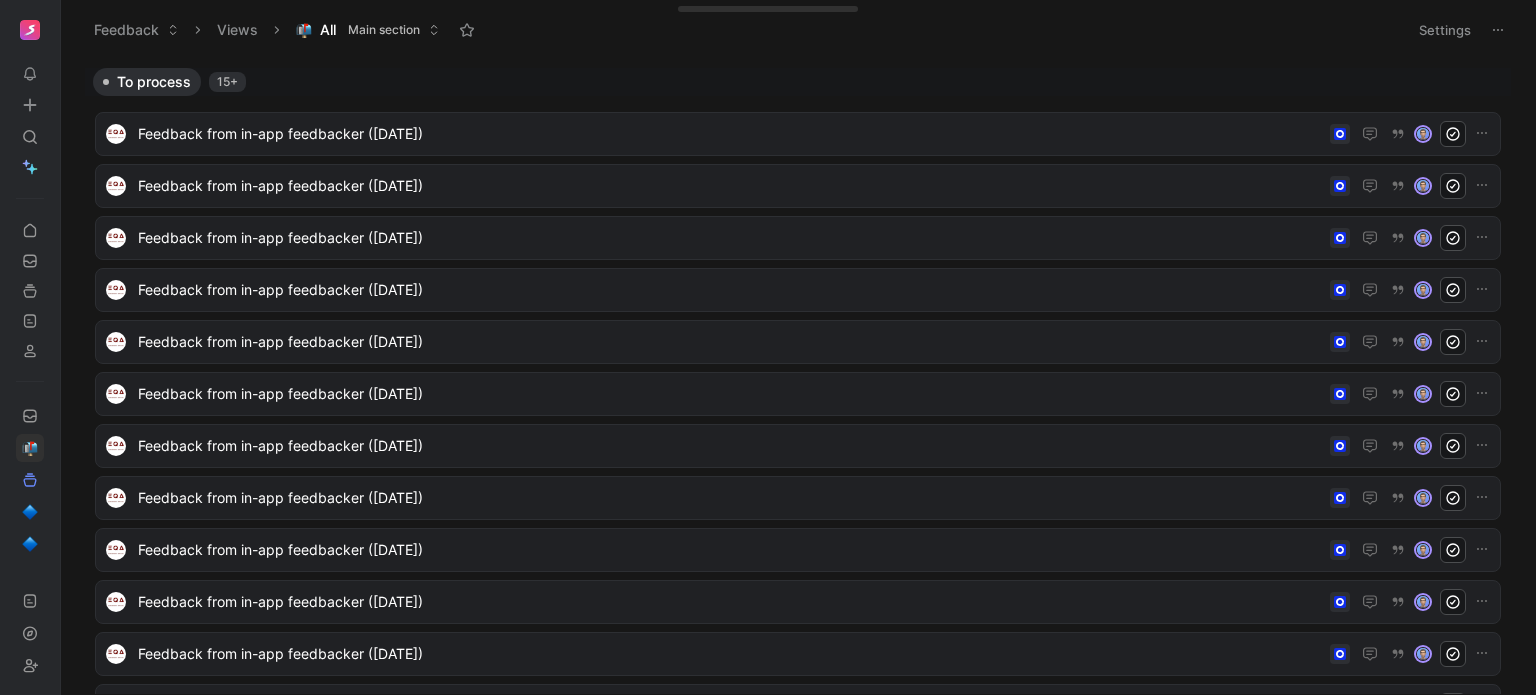 click 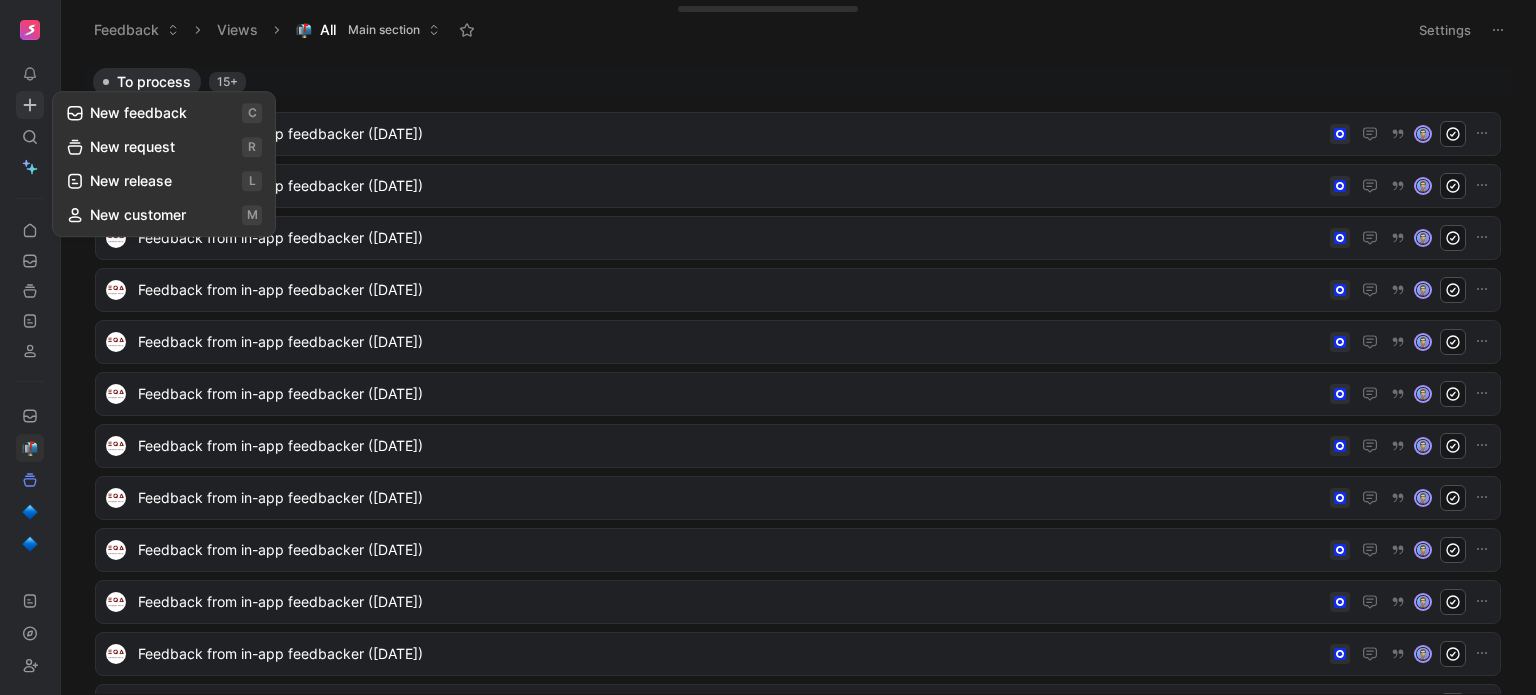 click on "New feedback c" at bounding box center [164, 113] 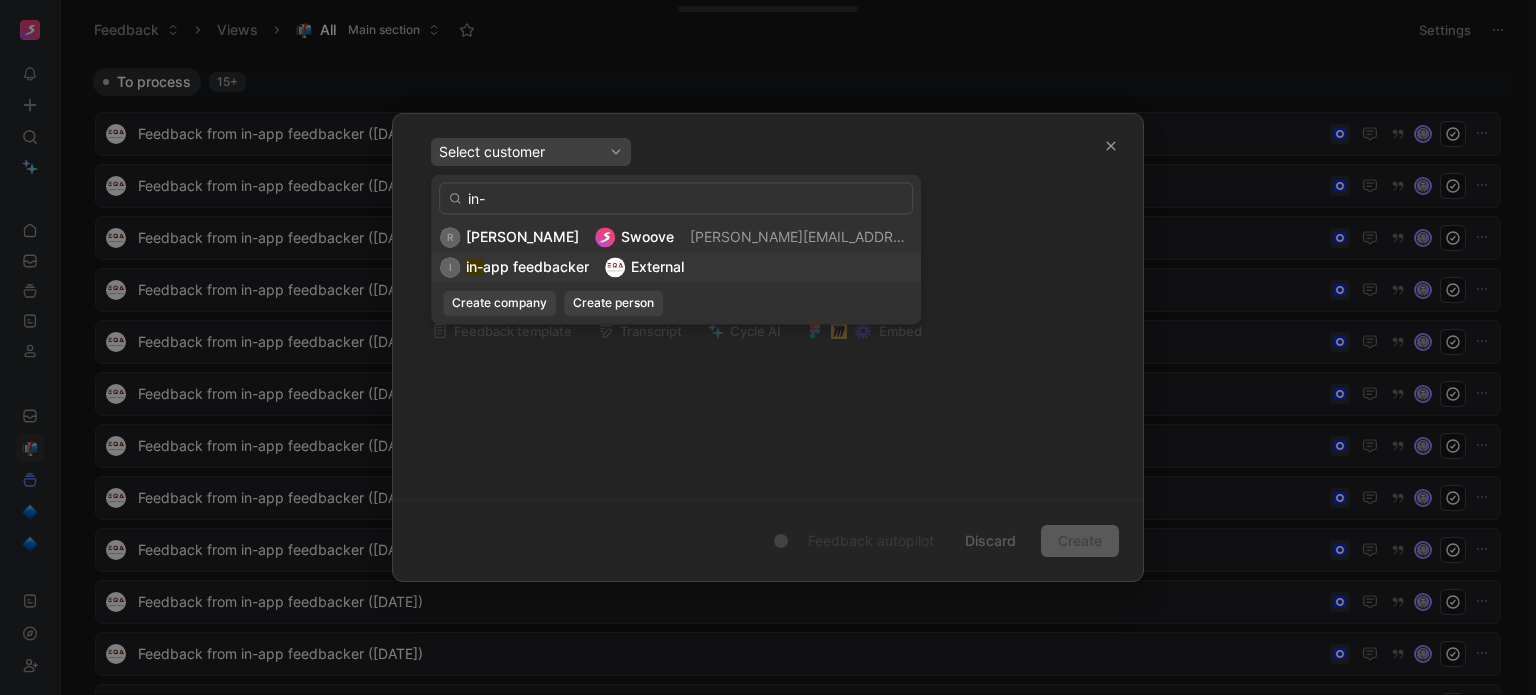 type on "in-" 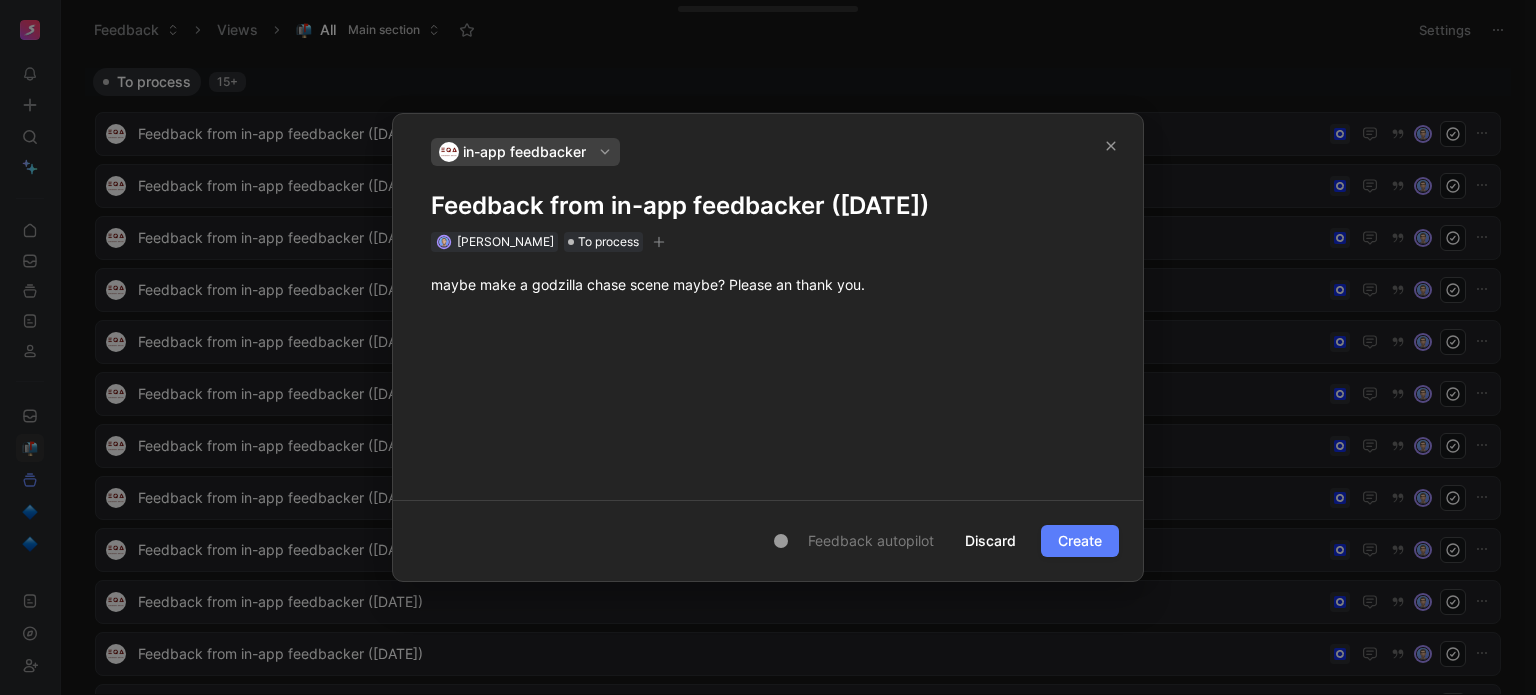 click on "Create" at bounding box center [1080, 541] 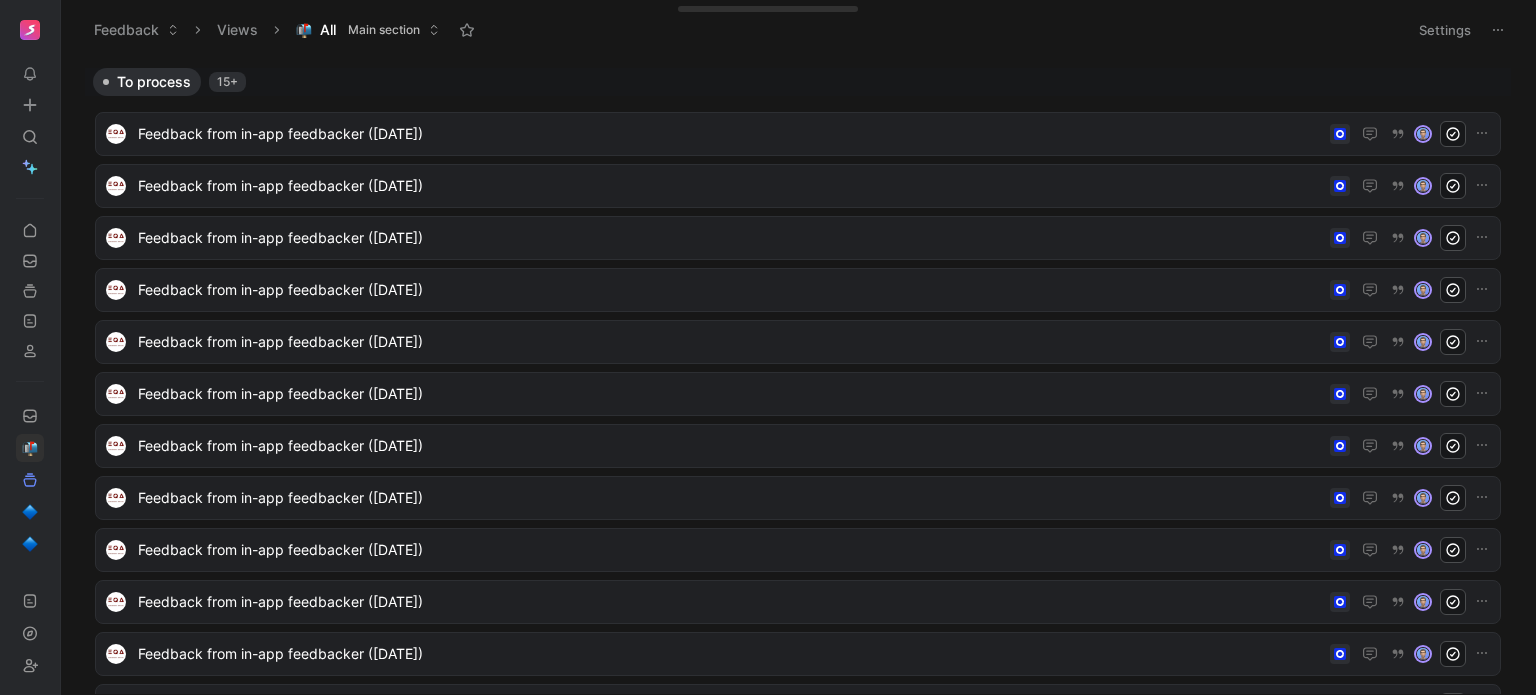click 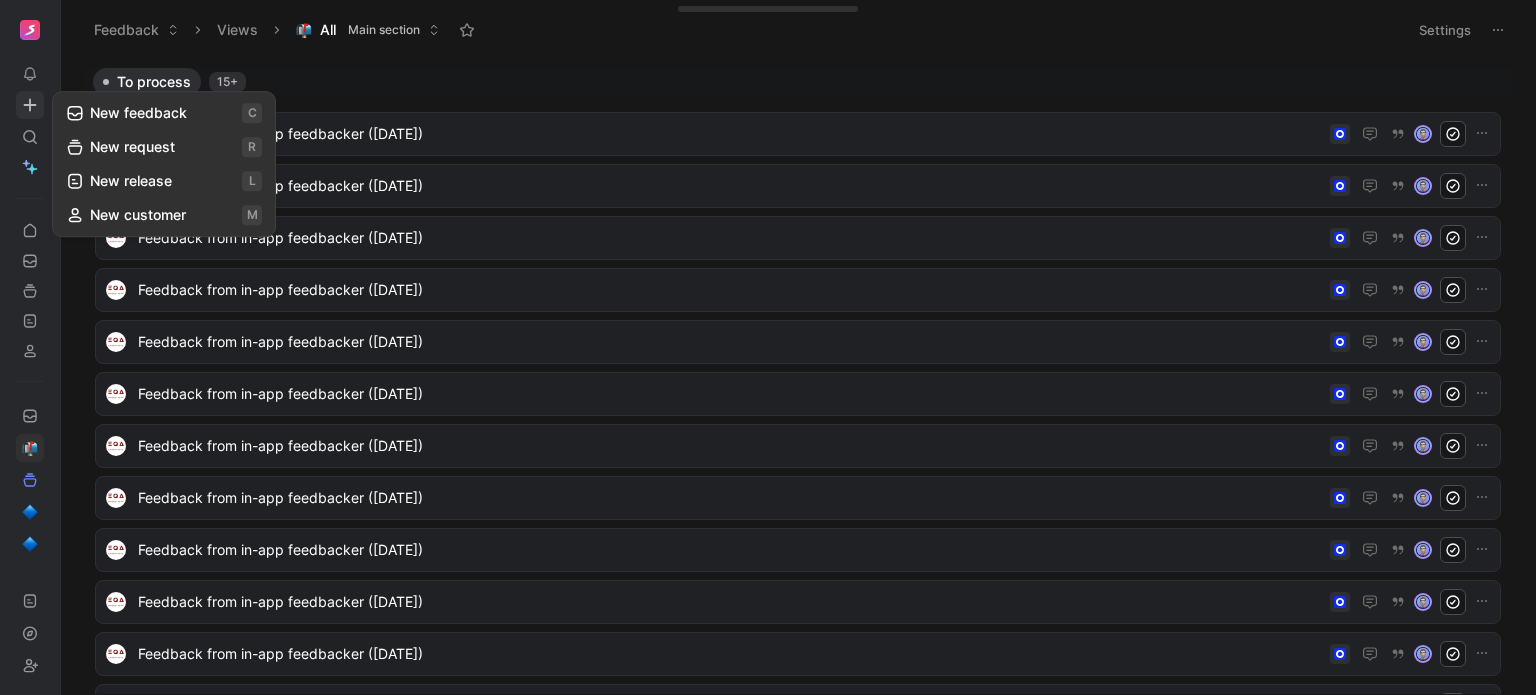 click on "New feedback c" at bounding box center (164, 113) 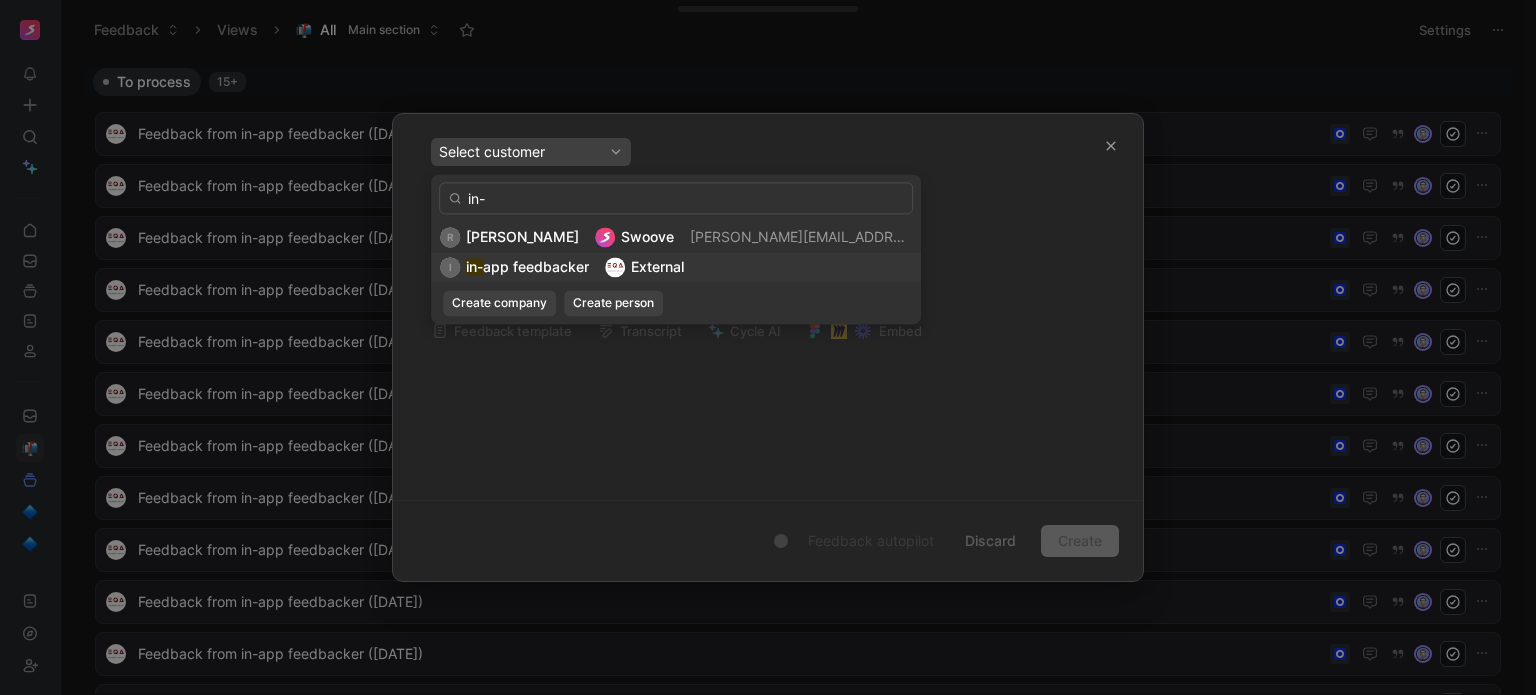 type on "in-" 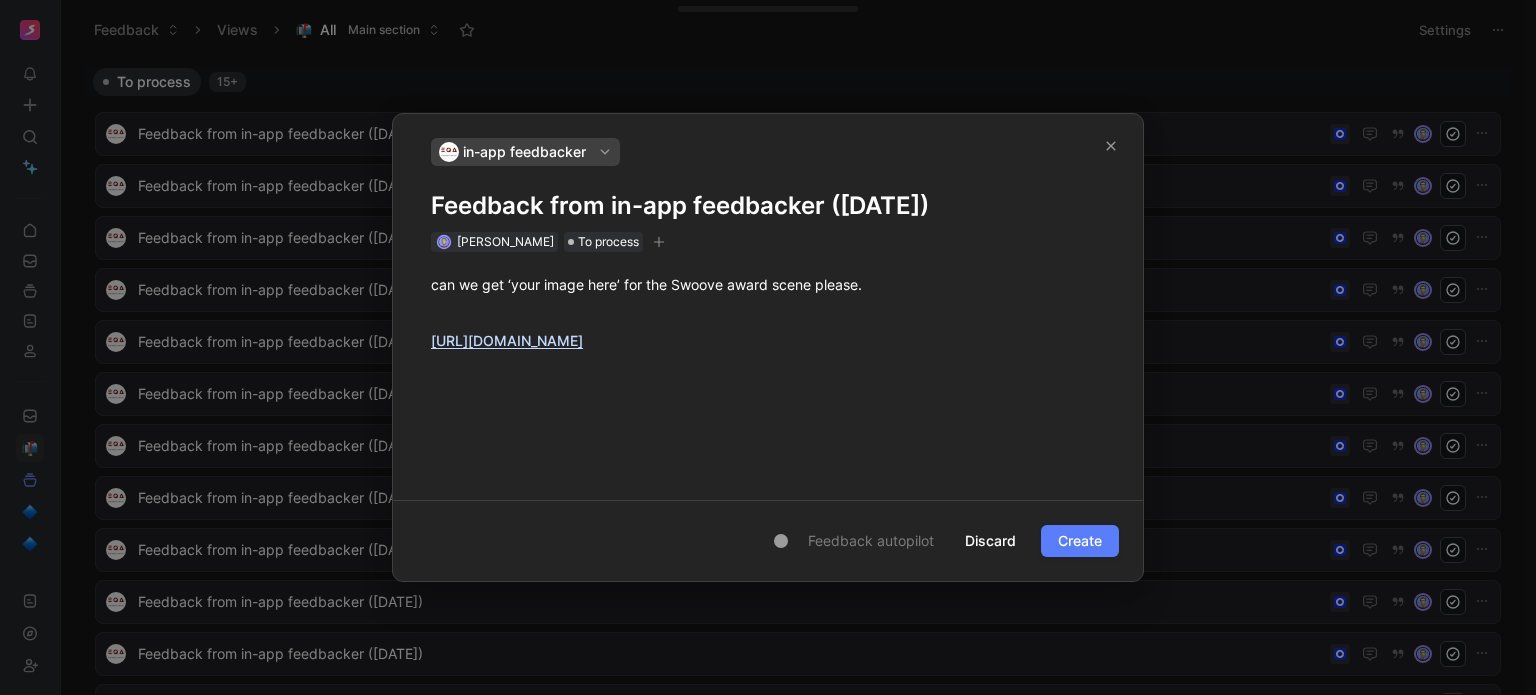 click on "Create" at bounding box center [1080, 541] 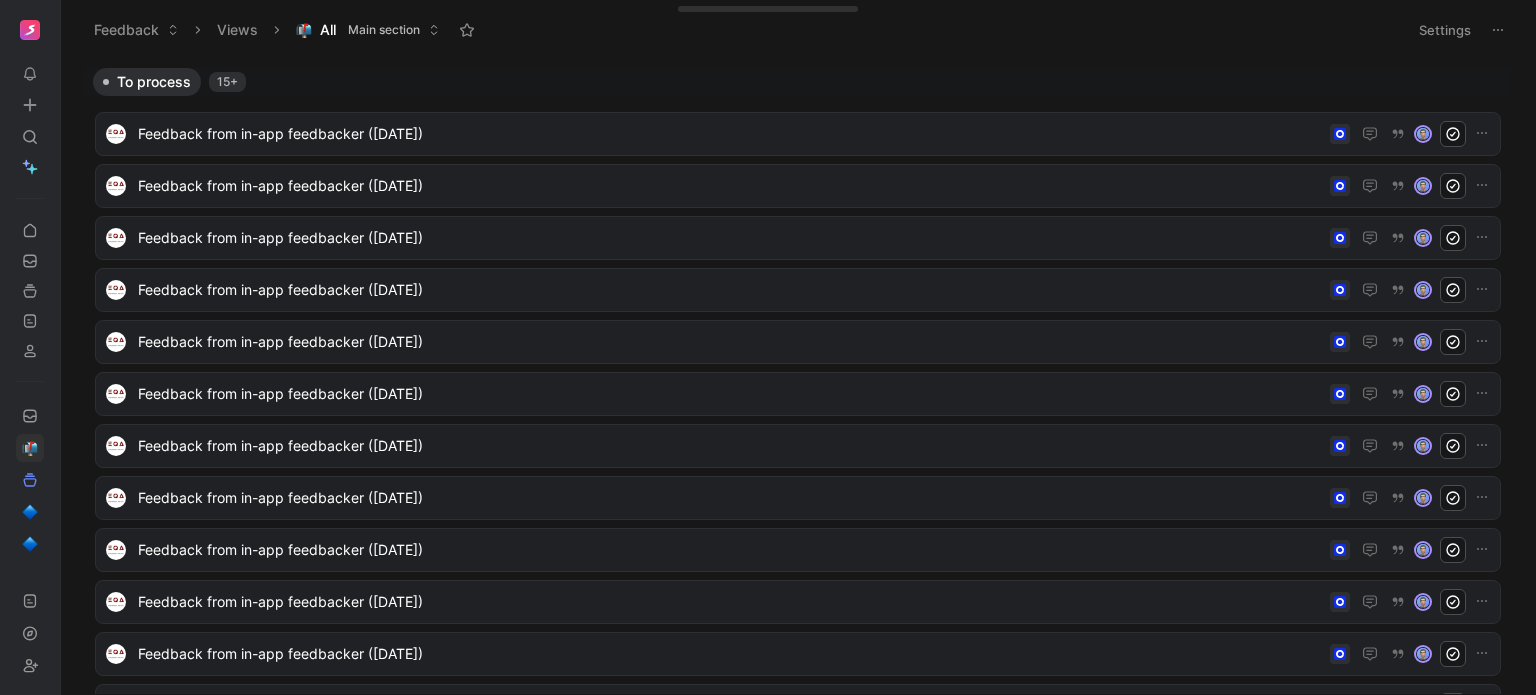 click 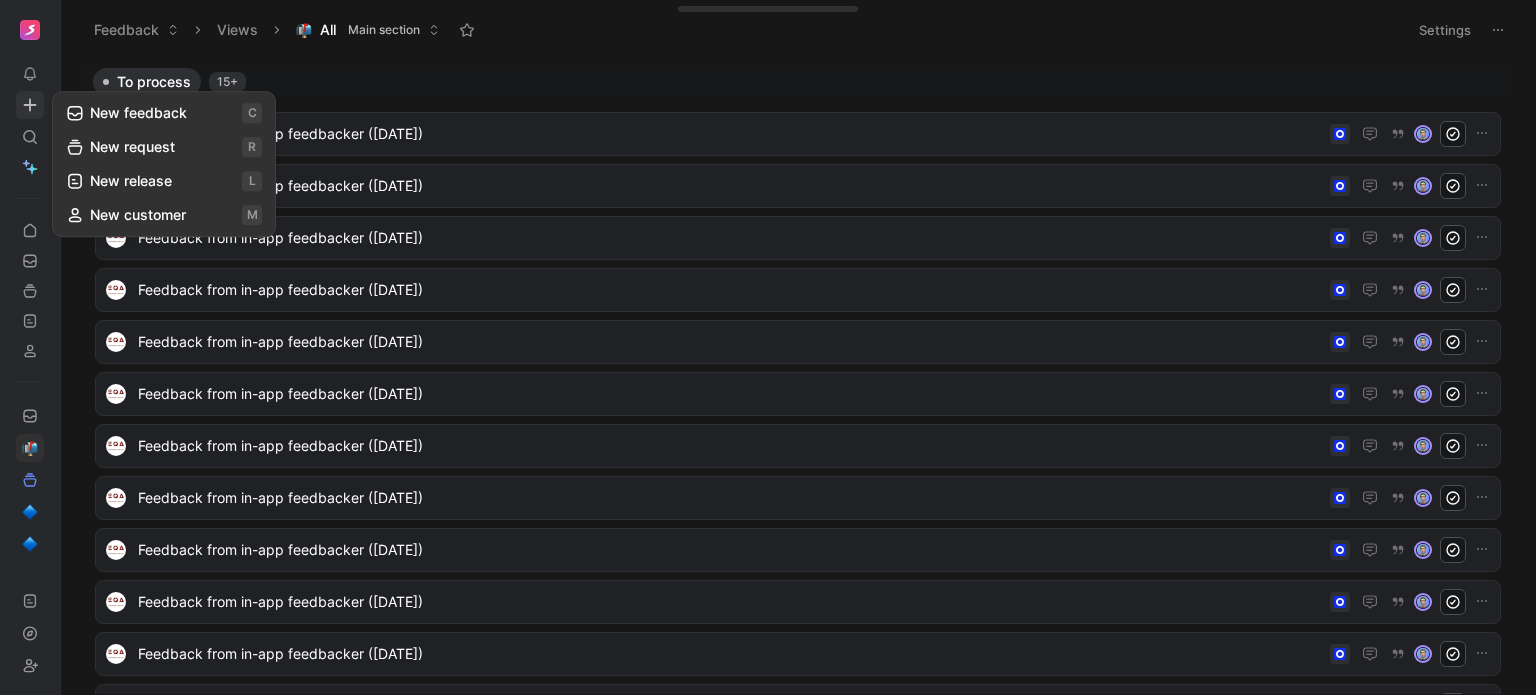 click on "New feedback c" at bounding box center (164, 113) 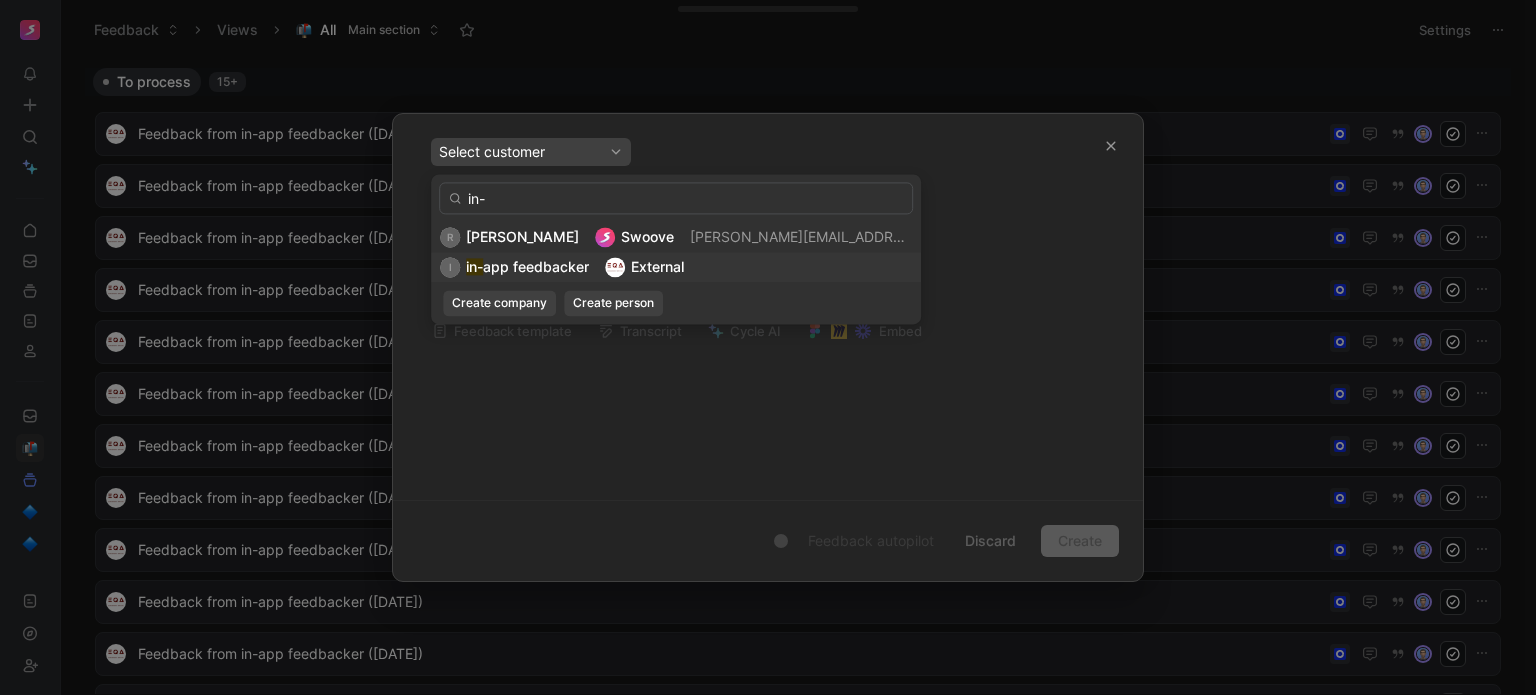 type on "in-" 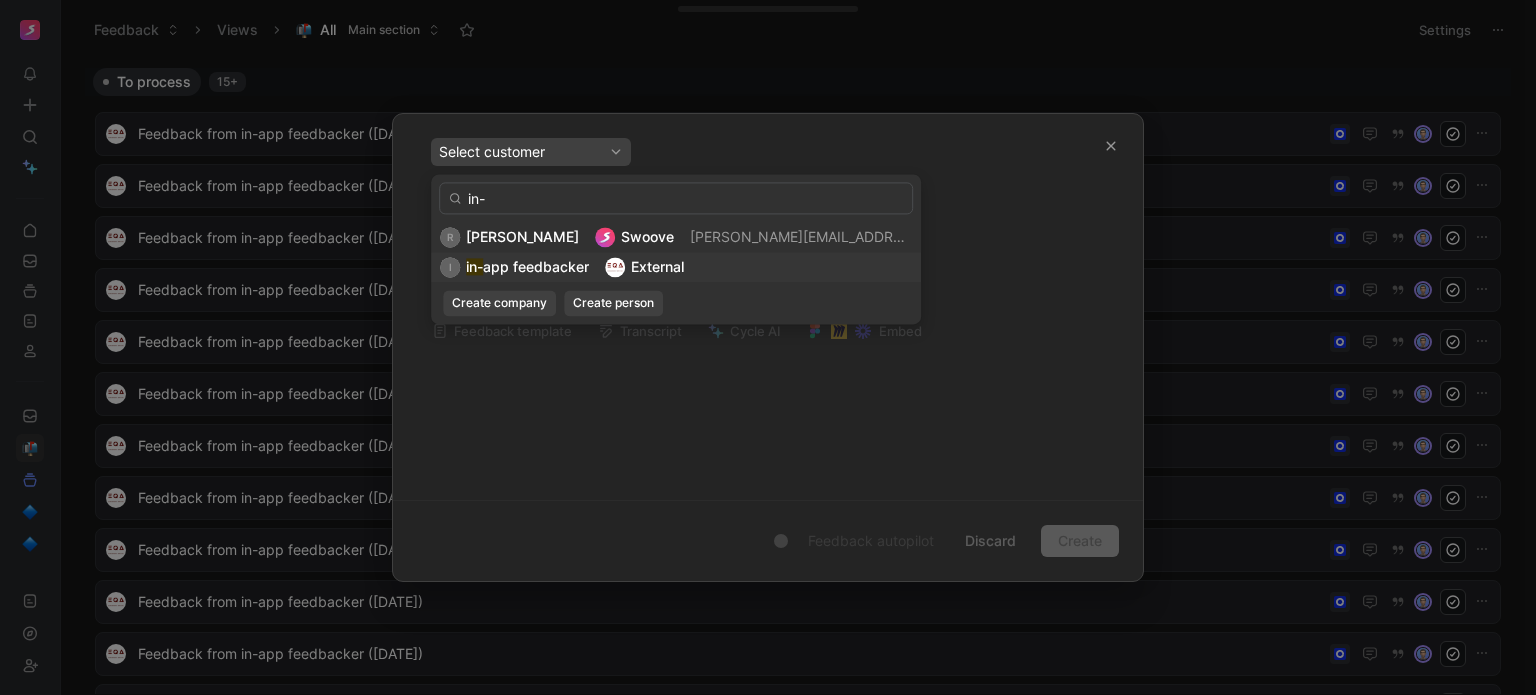 click on "app feedbacker" at bounding box center (536, 266) 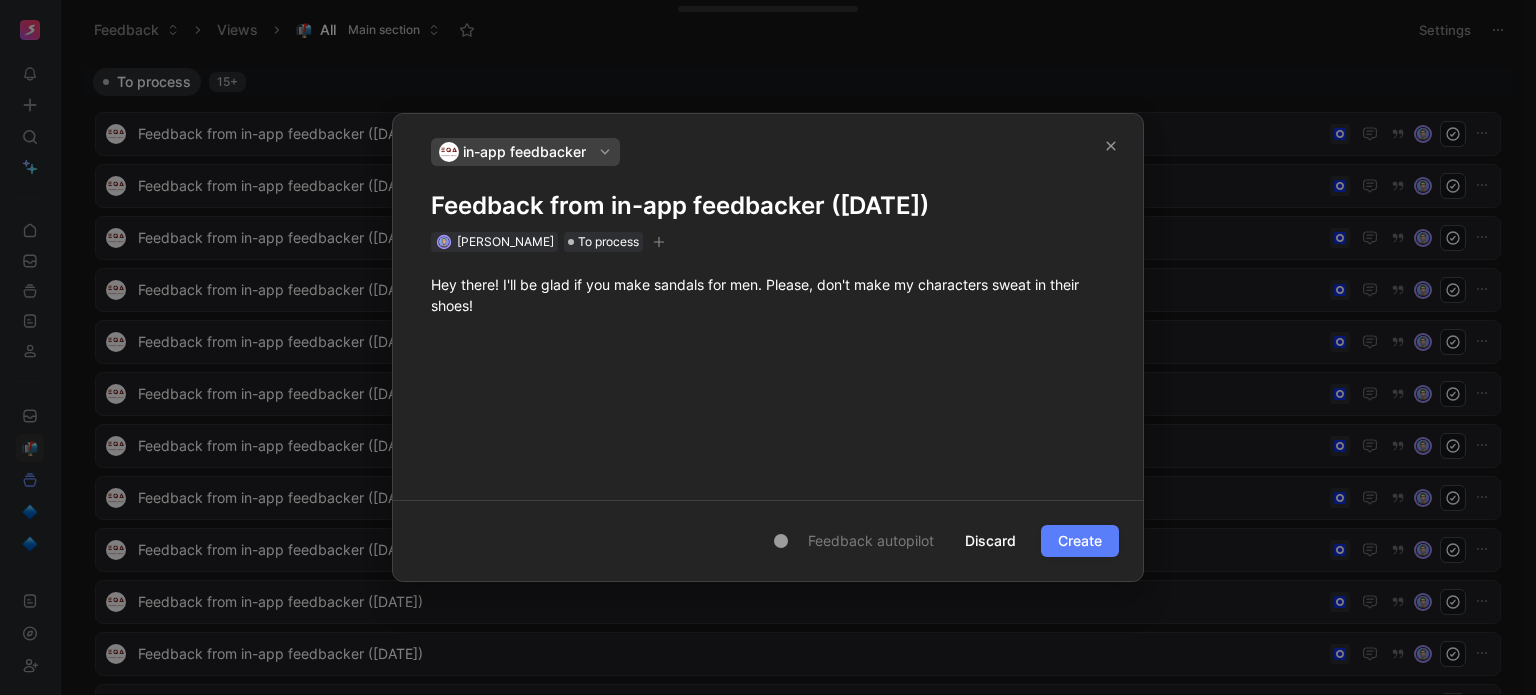 click on "Create" at bounding box center [1080, 541] 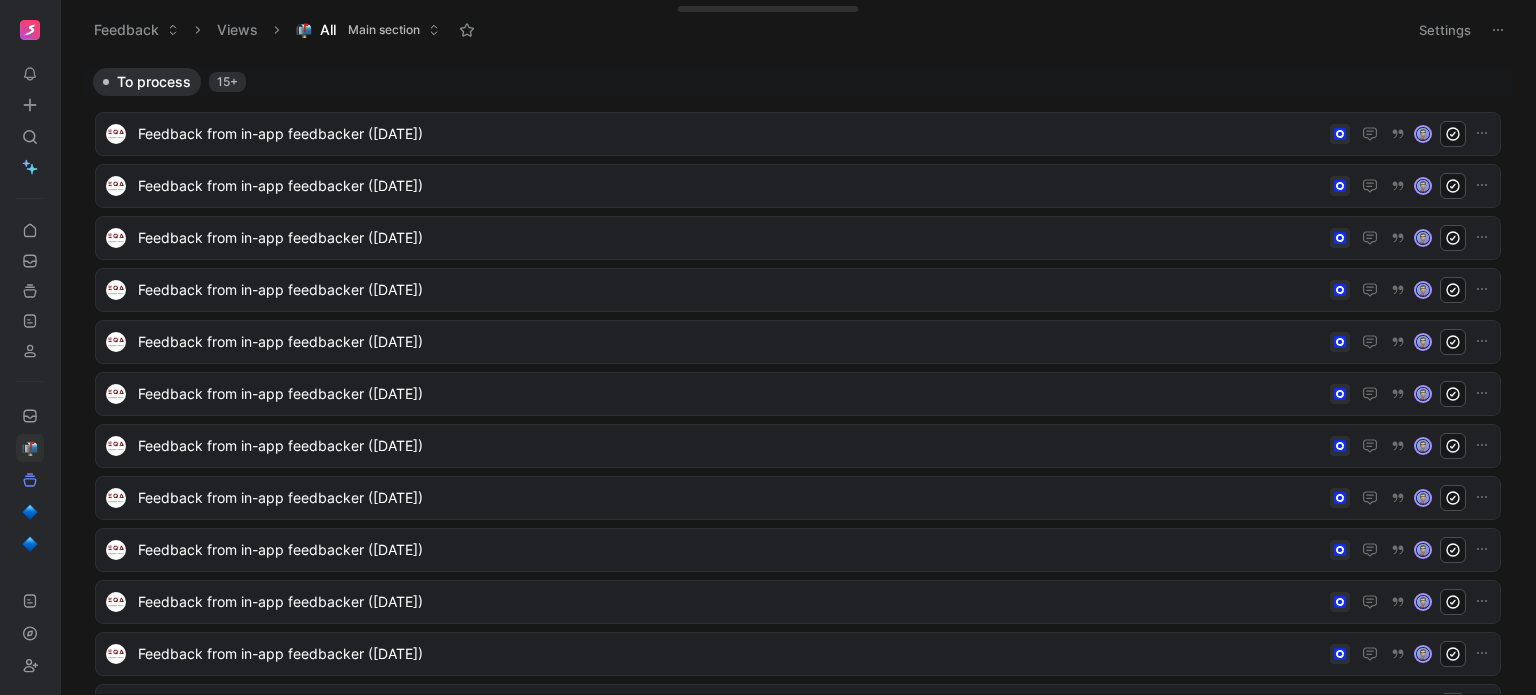 click 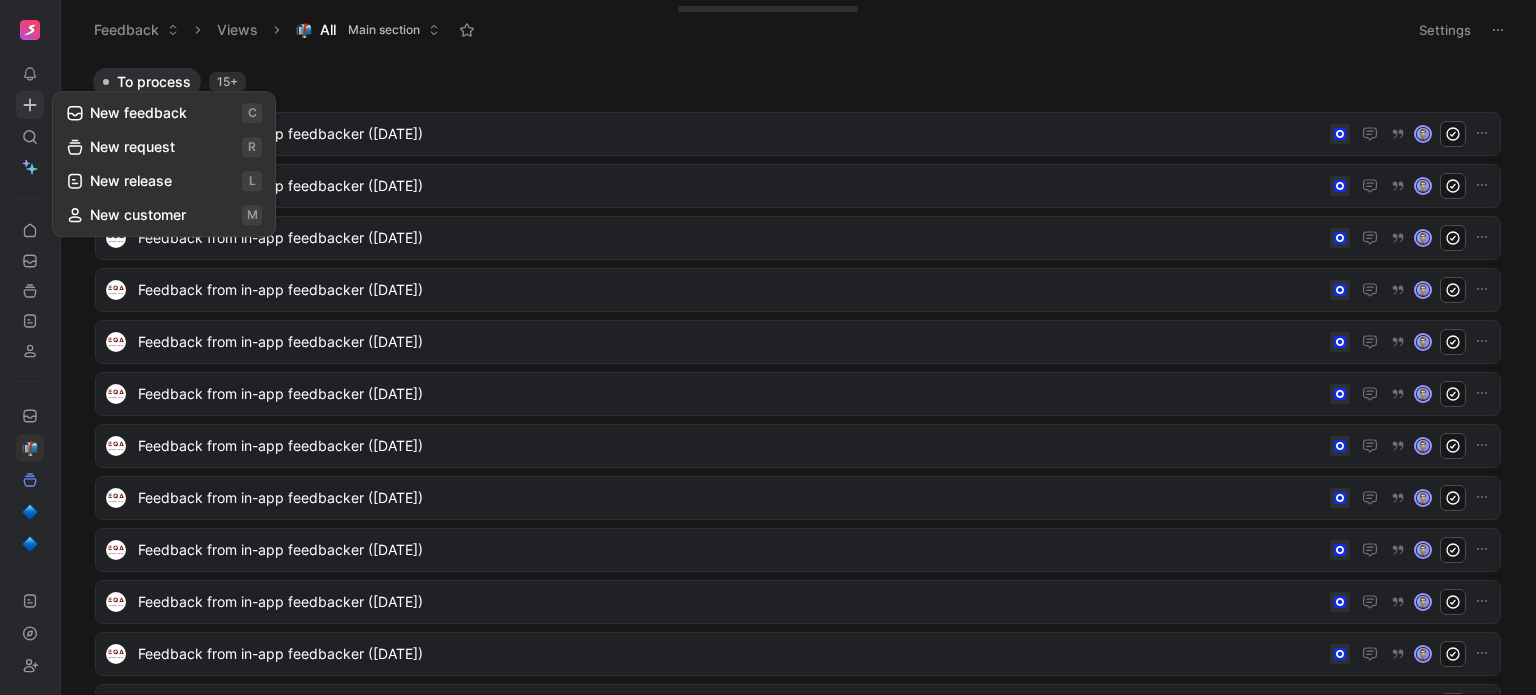 click on "New feedback c" at bounding box center (164, 113) 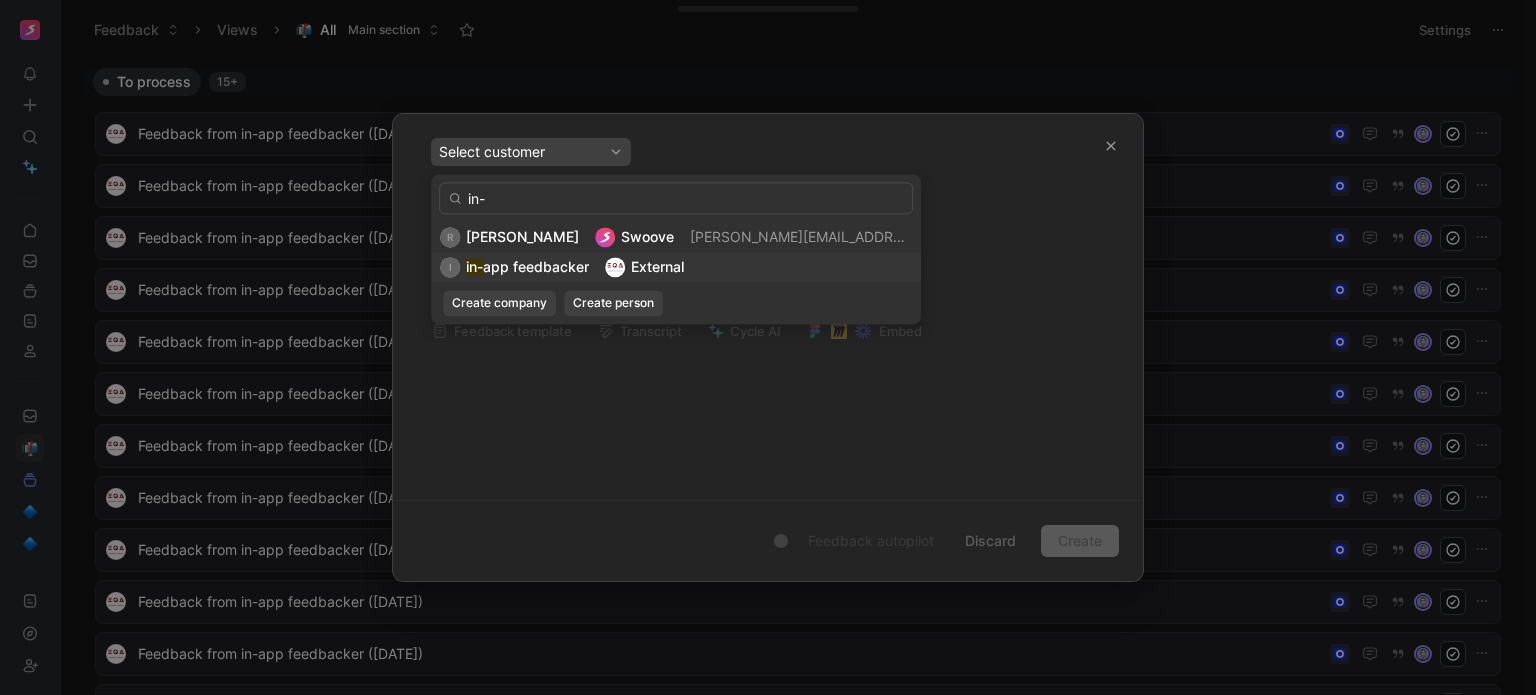type on "in-" 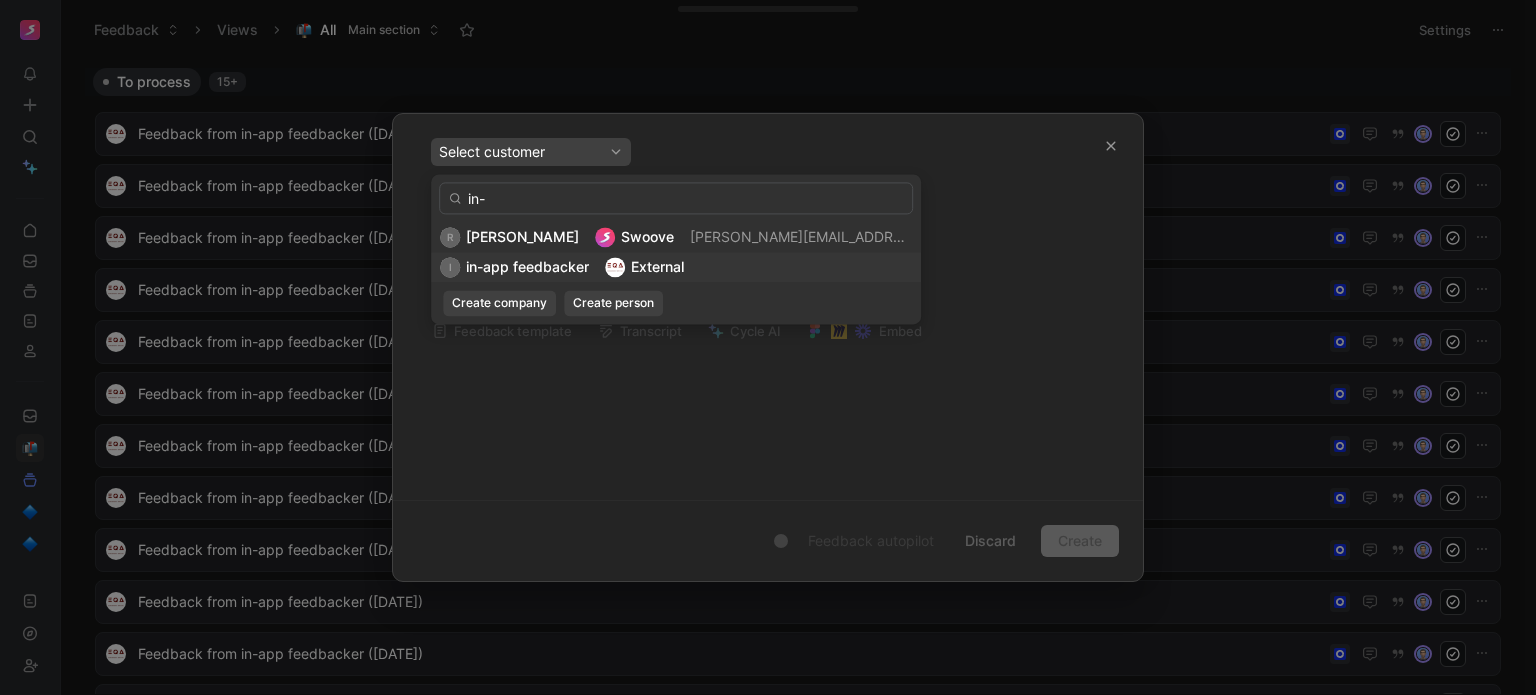 click on "in-app feedbacker" at bounding box center [527, 266] 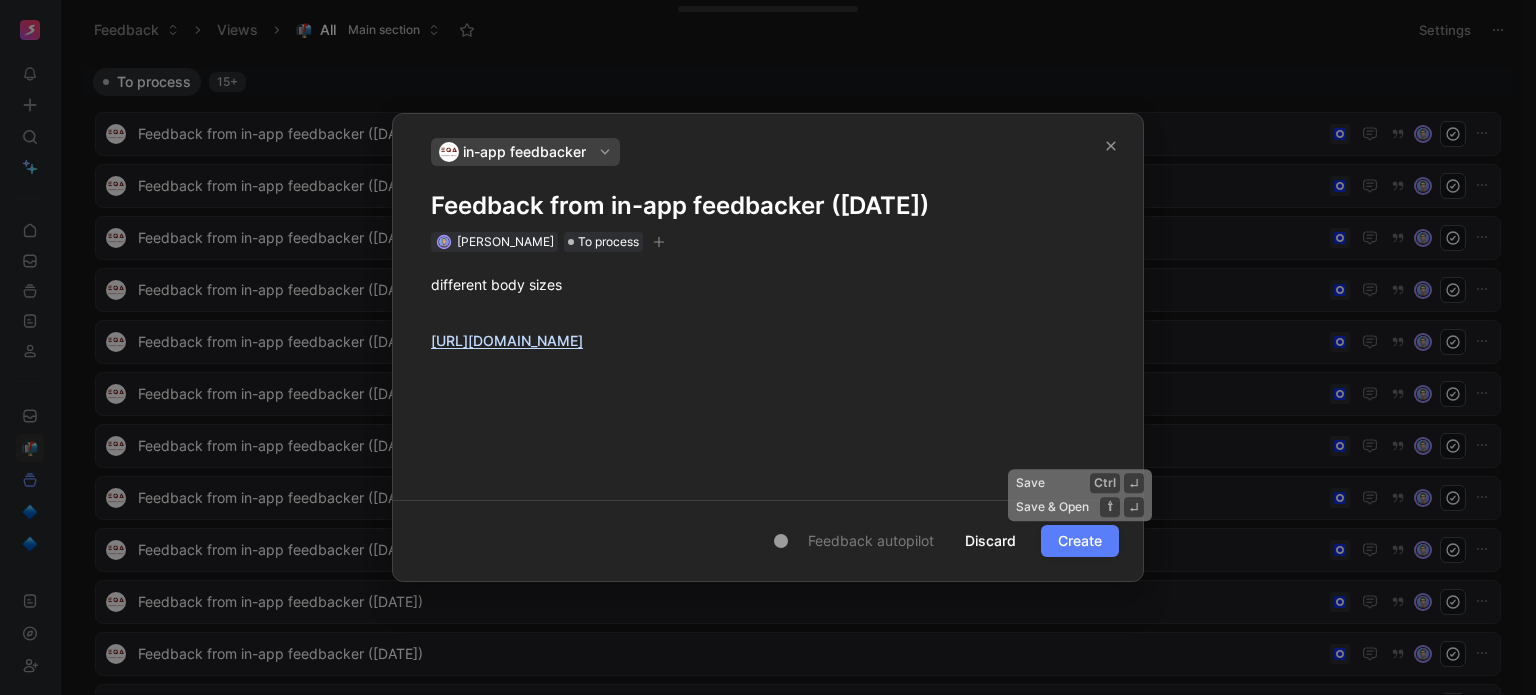 click on "Create" at bounding box center [1080, 541] 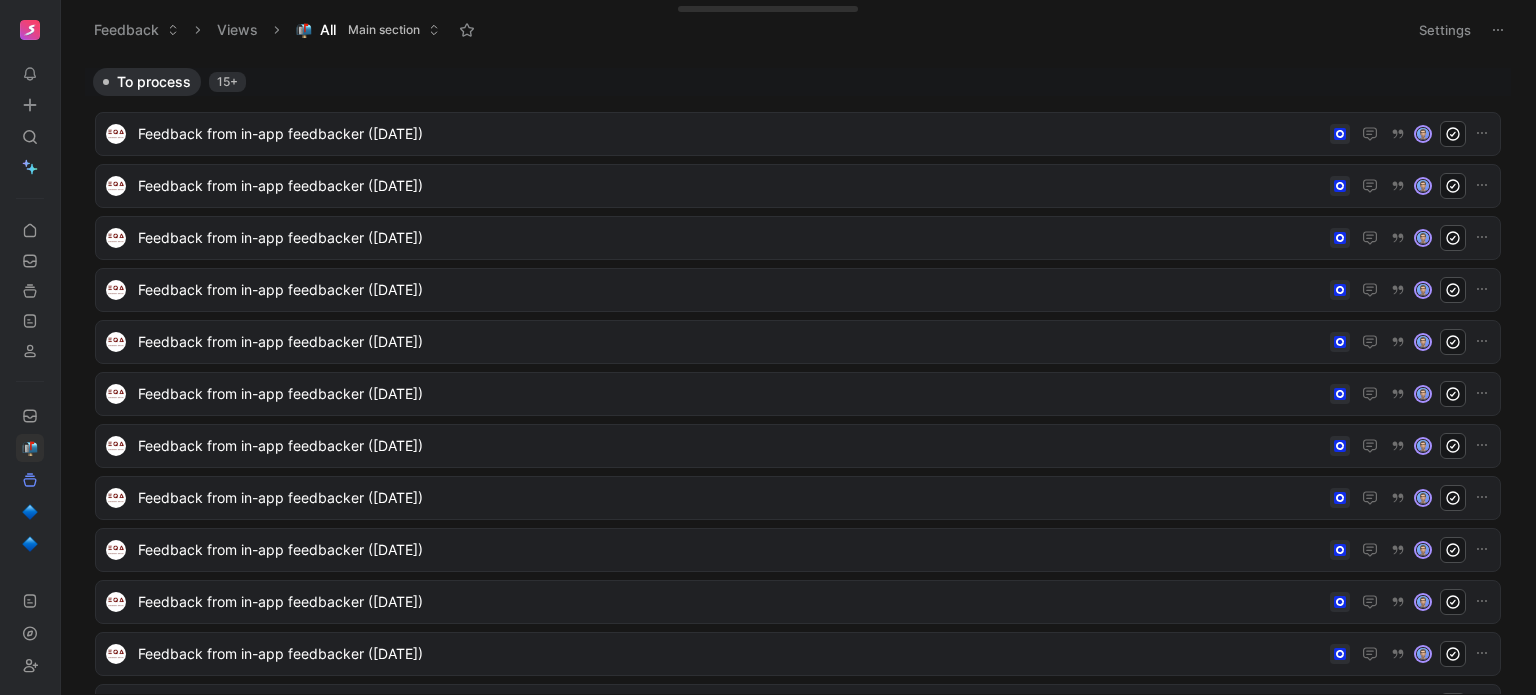 click 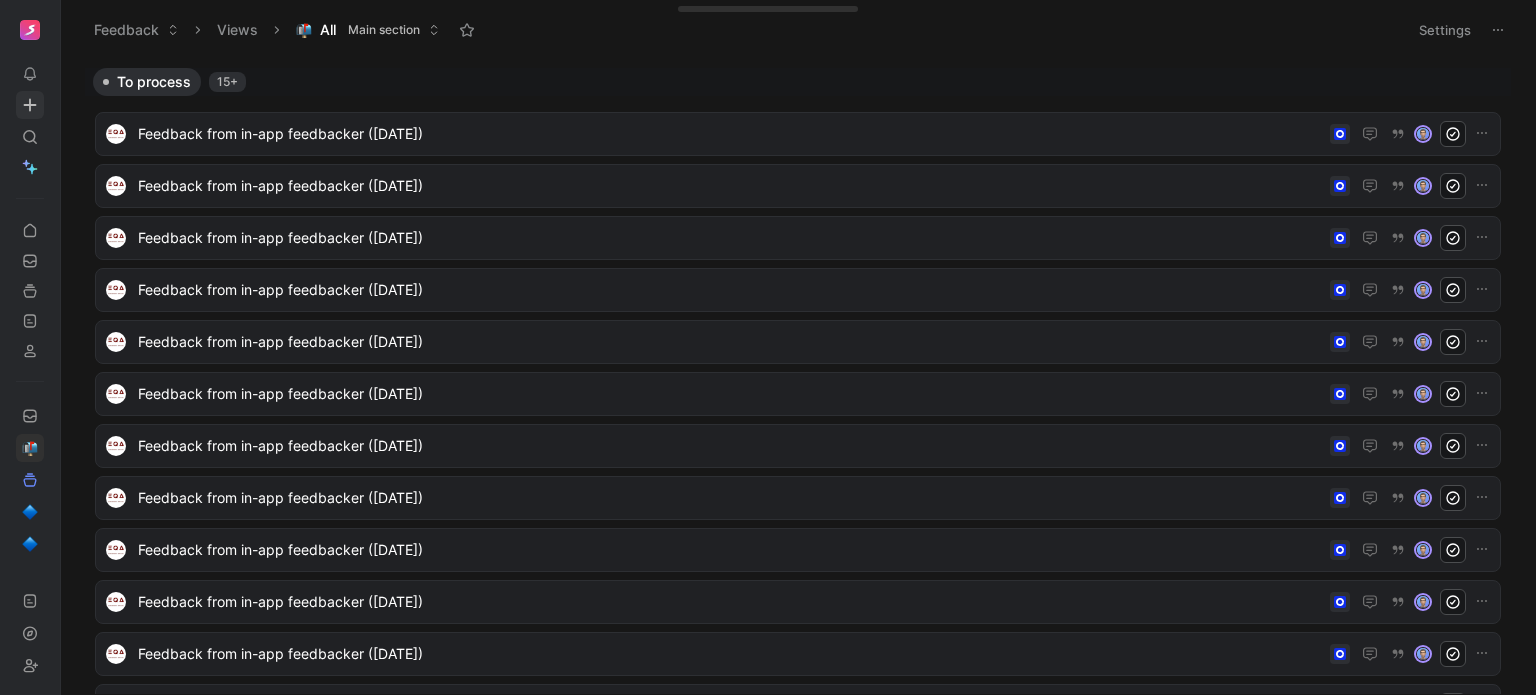click at bounding box center [30, 105] 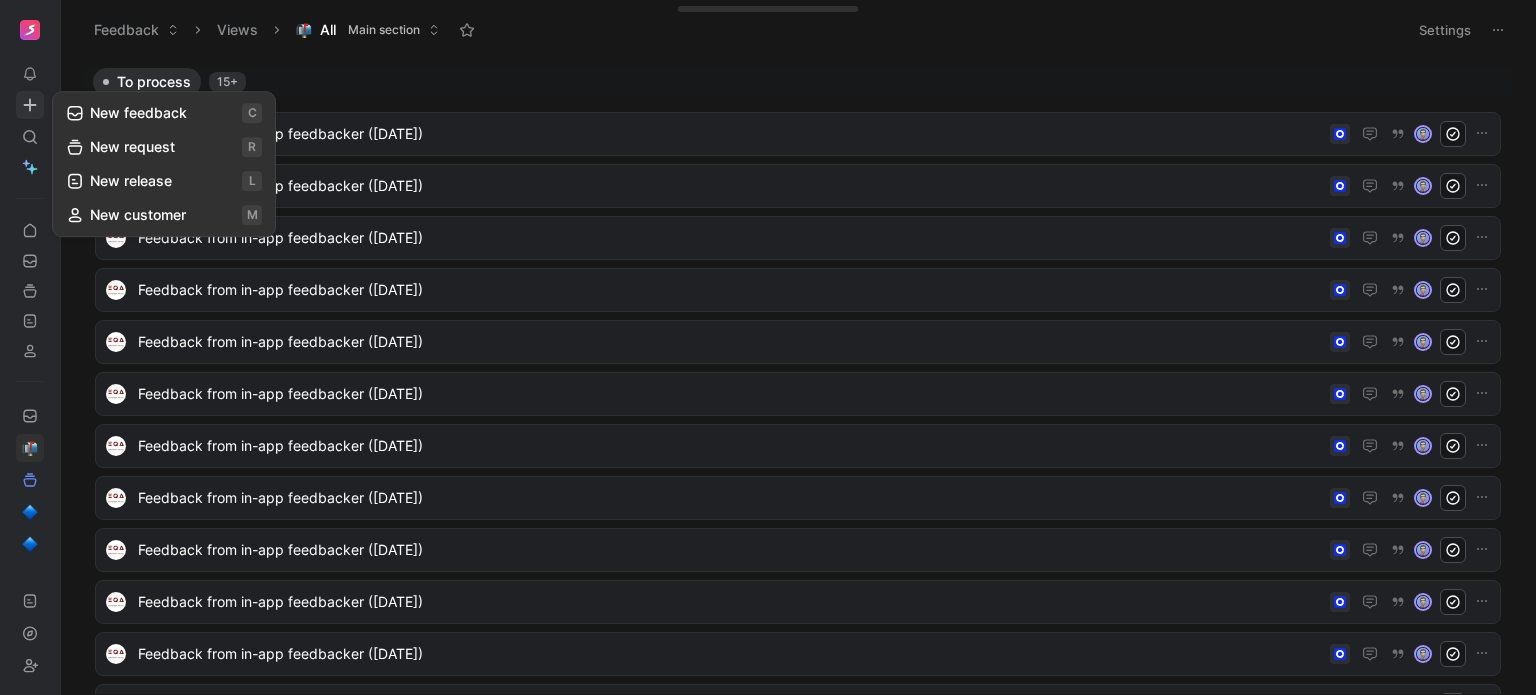 click on "New feedback c" at bounding box center [164, 113] 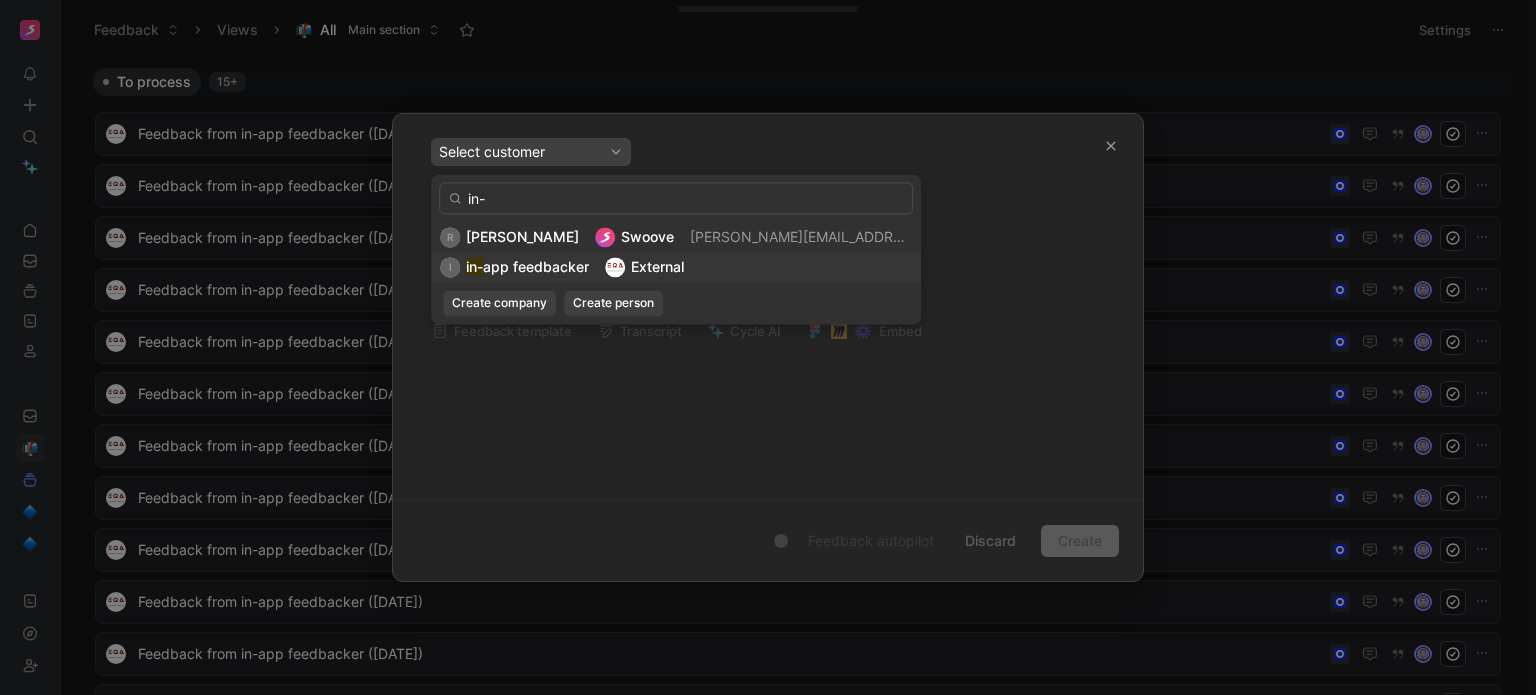 type on "in-" 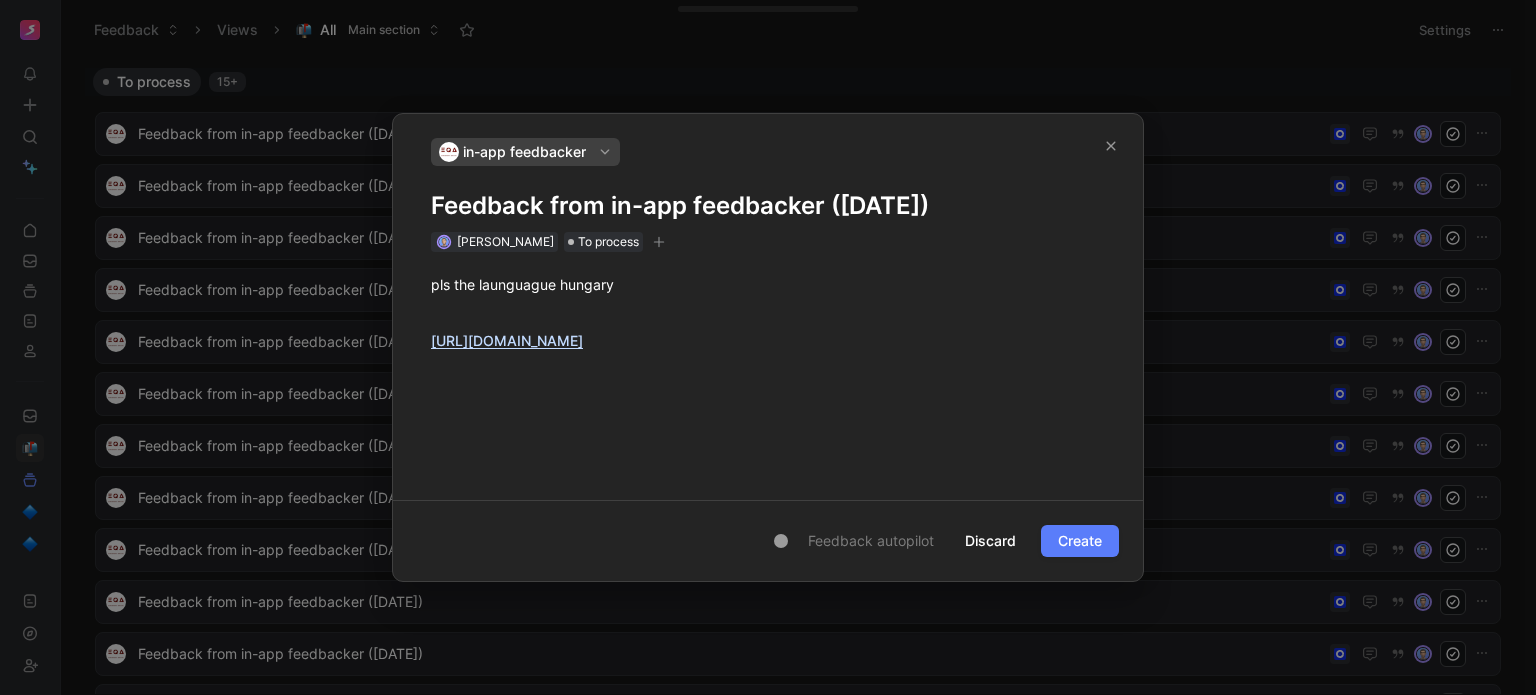 click on "Create" at bounding box center [1080, 541] 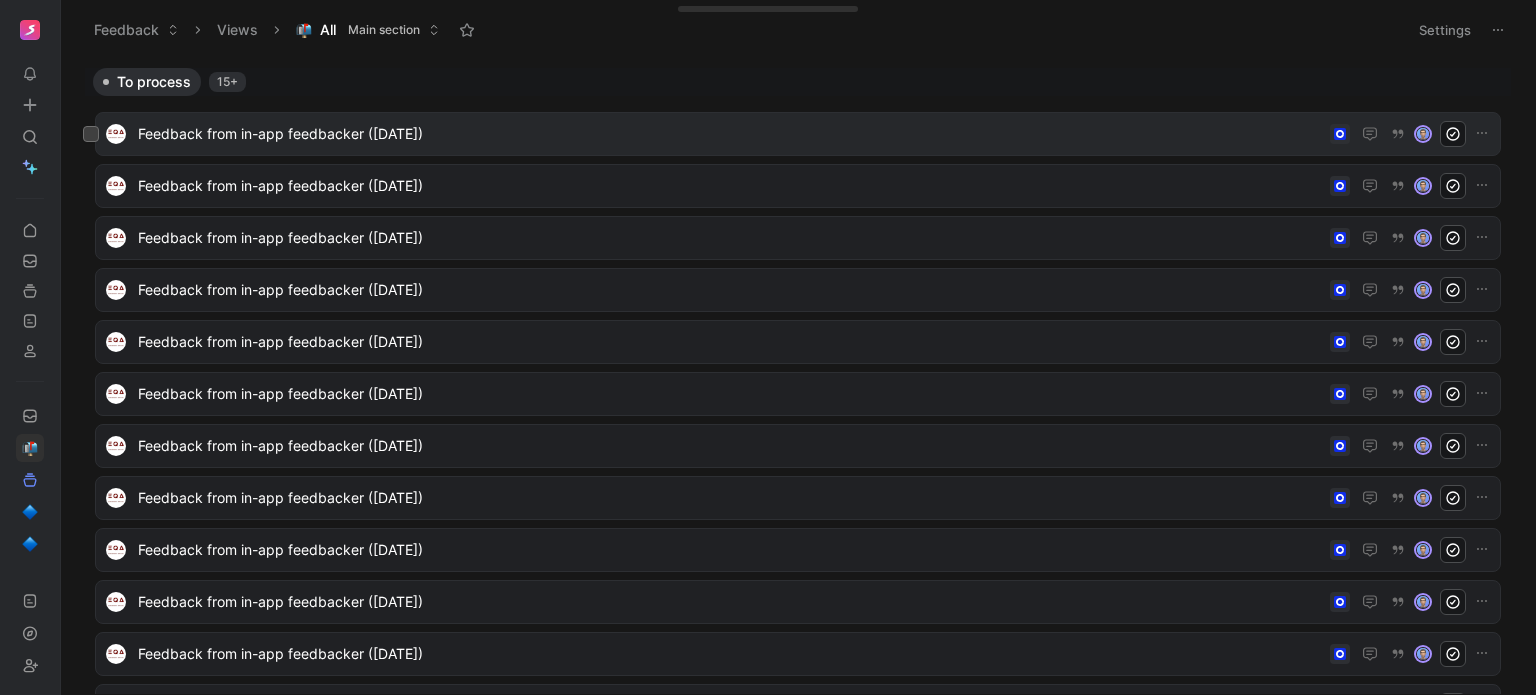 click on "Feedback from in-app feedbacker ([DATE])" at bounding box center (730, 134) 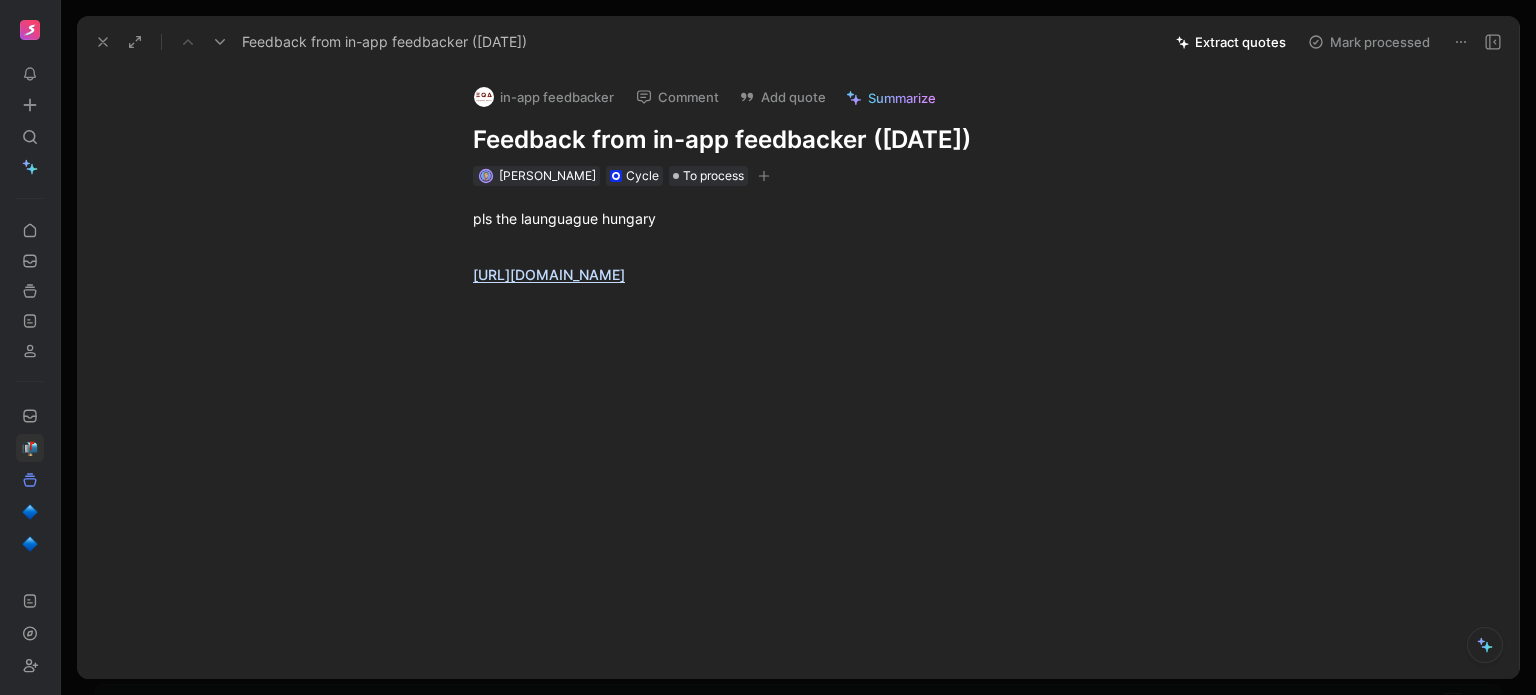 click 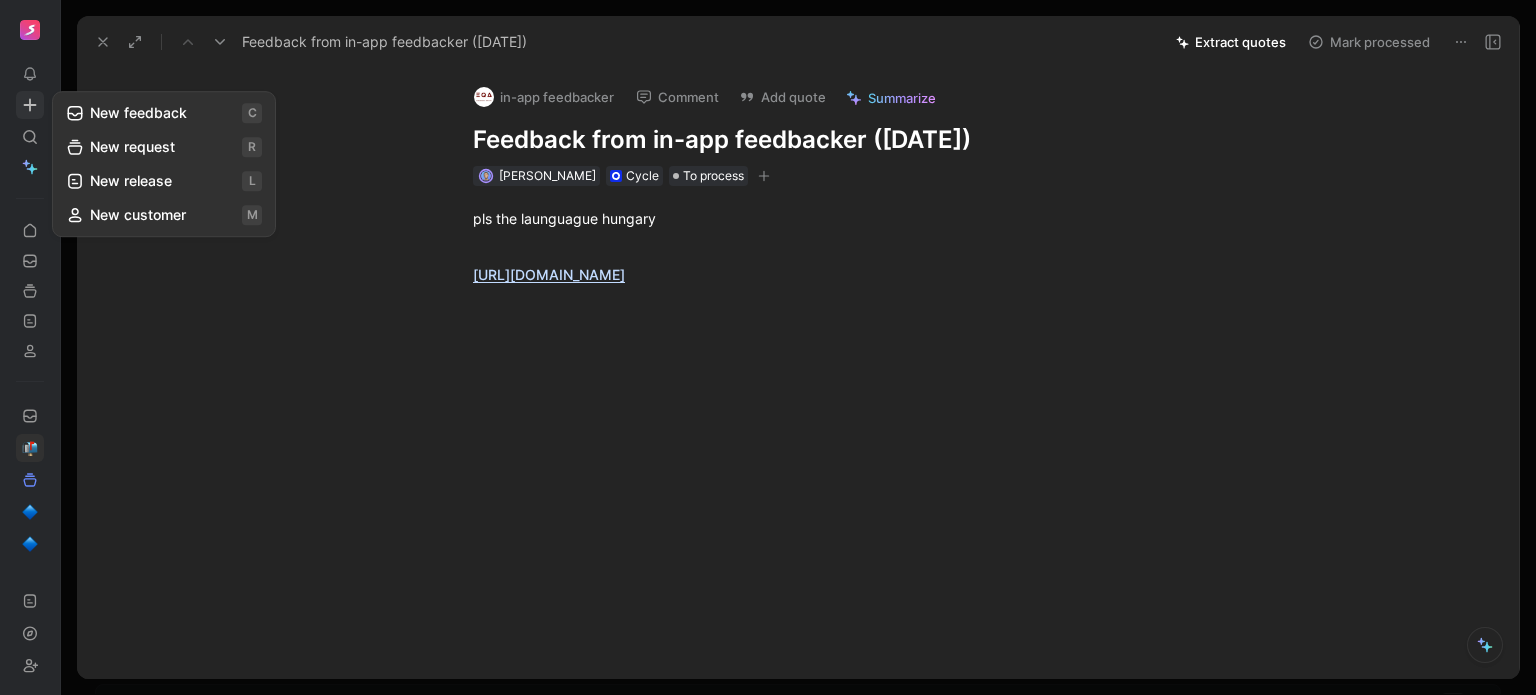 click on "New feedback c" at bounding box center (164, 113) 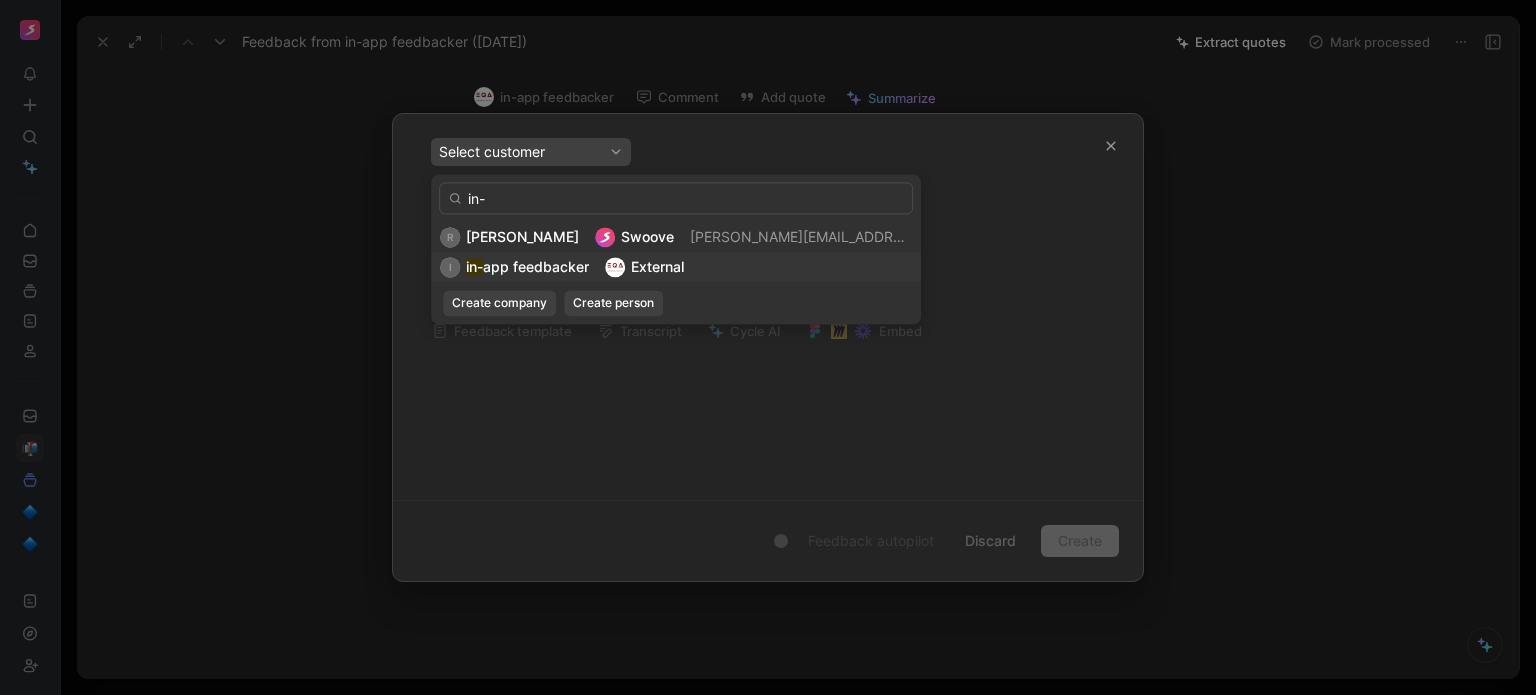 type on "in-" 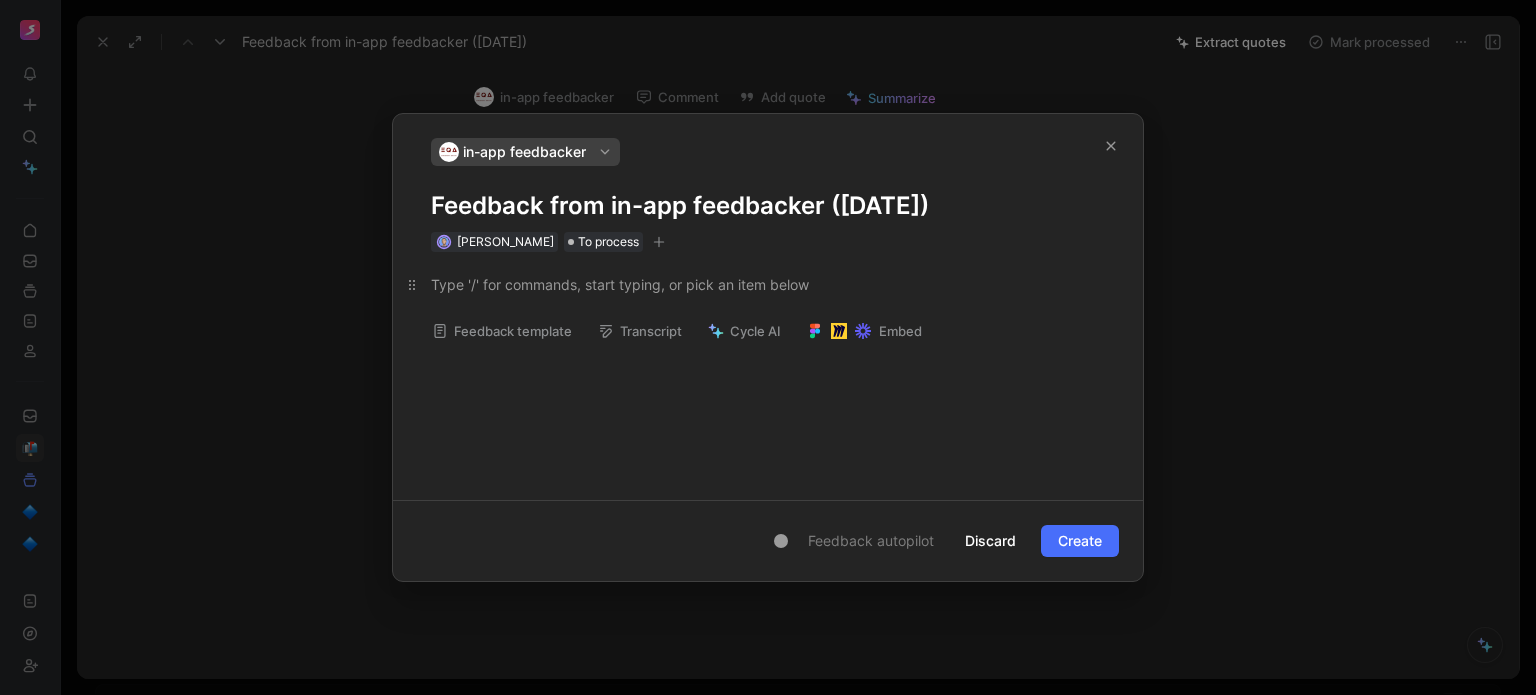 paste 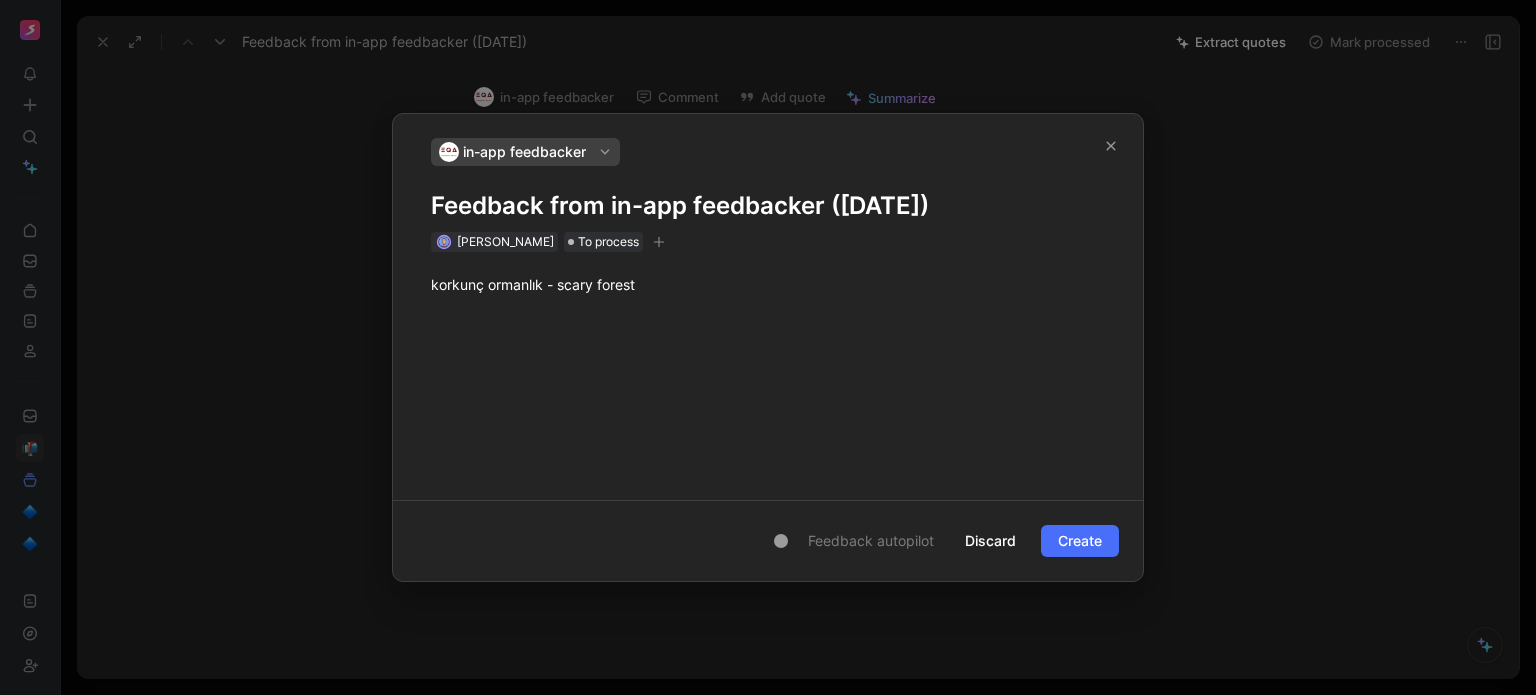 type 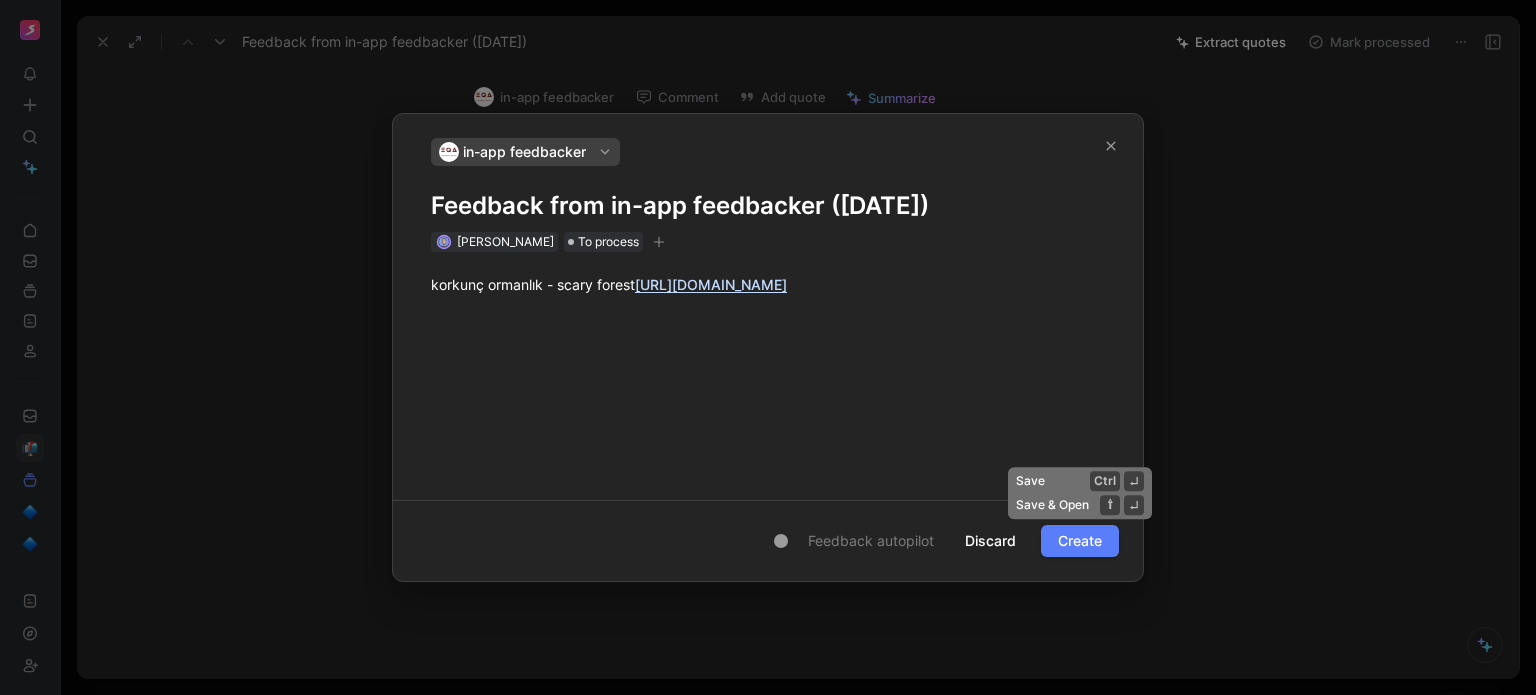 click on "Create" at bounding box center (1080, 541) 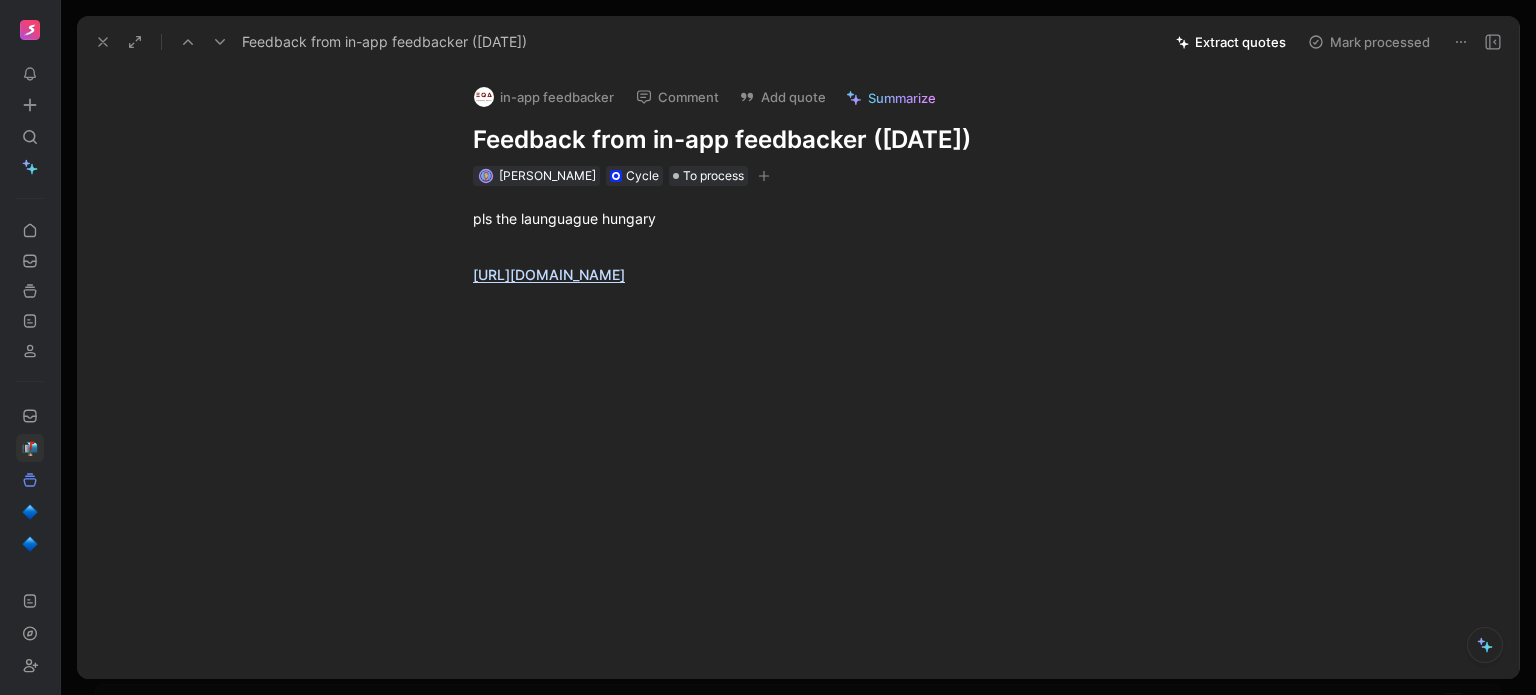 click 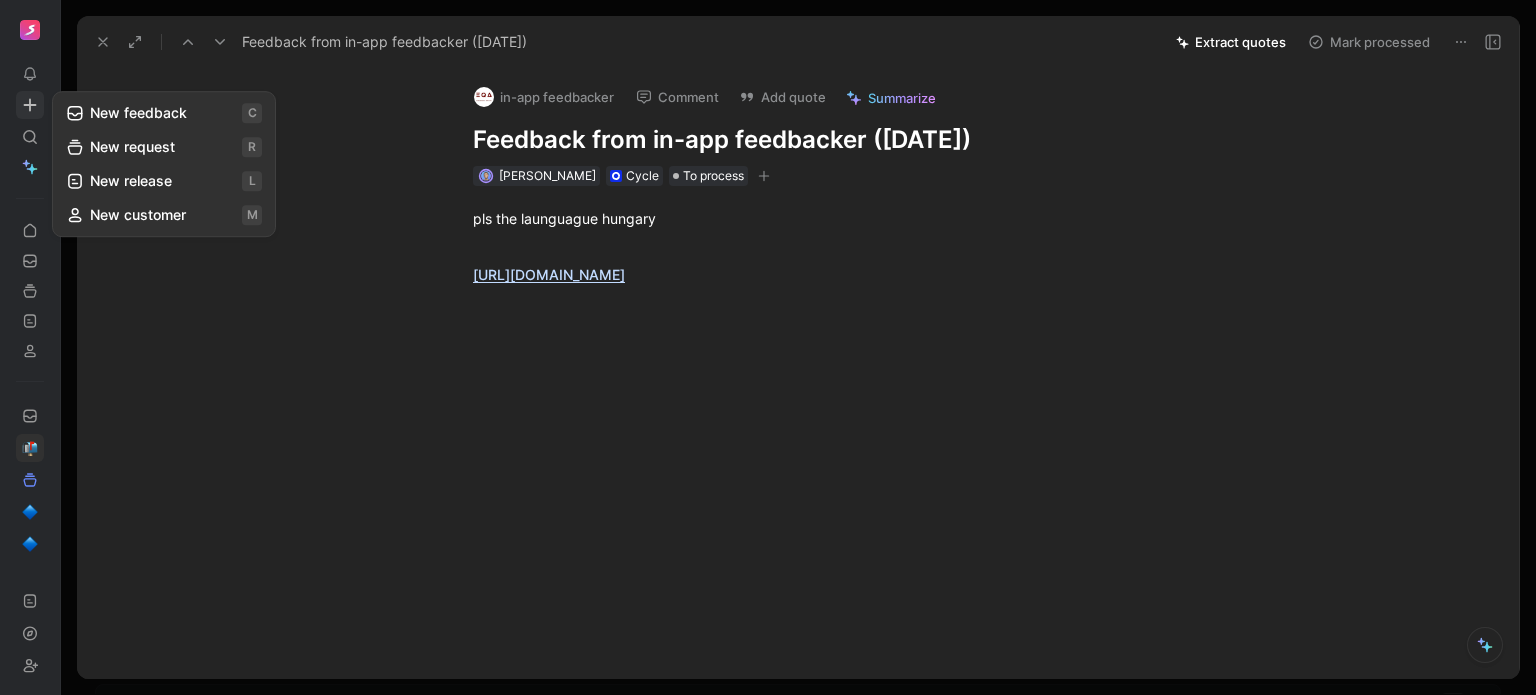 click on "New feedback c" at bounding box center (164, 113) 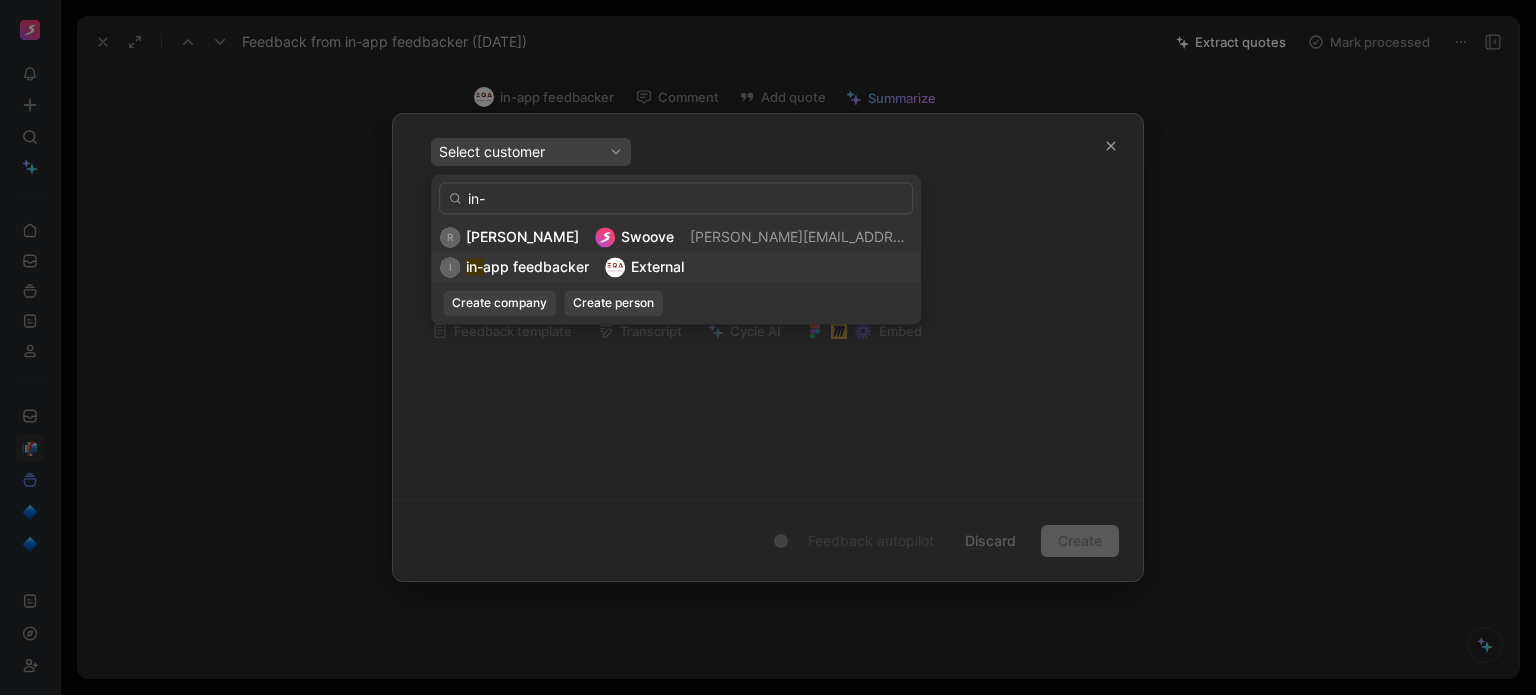 type on "in-" 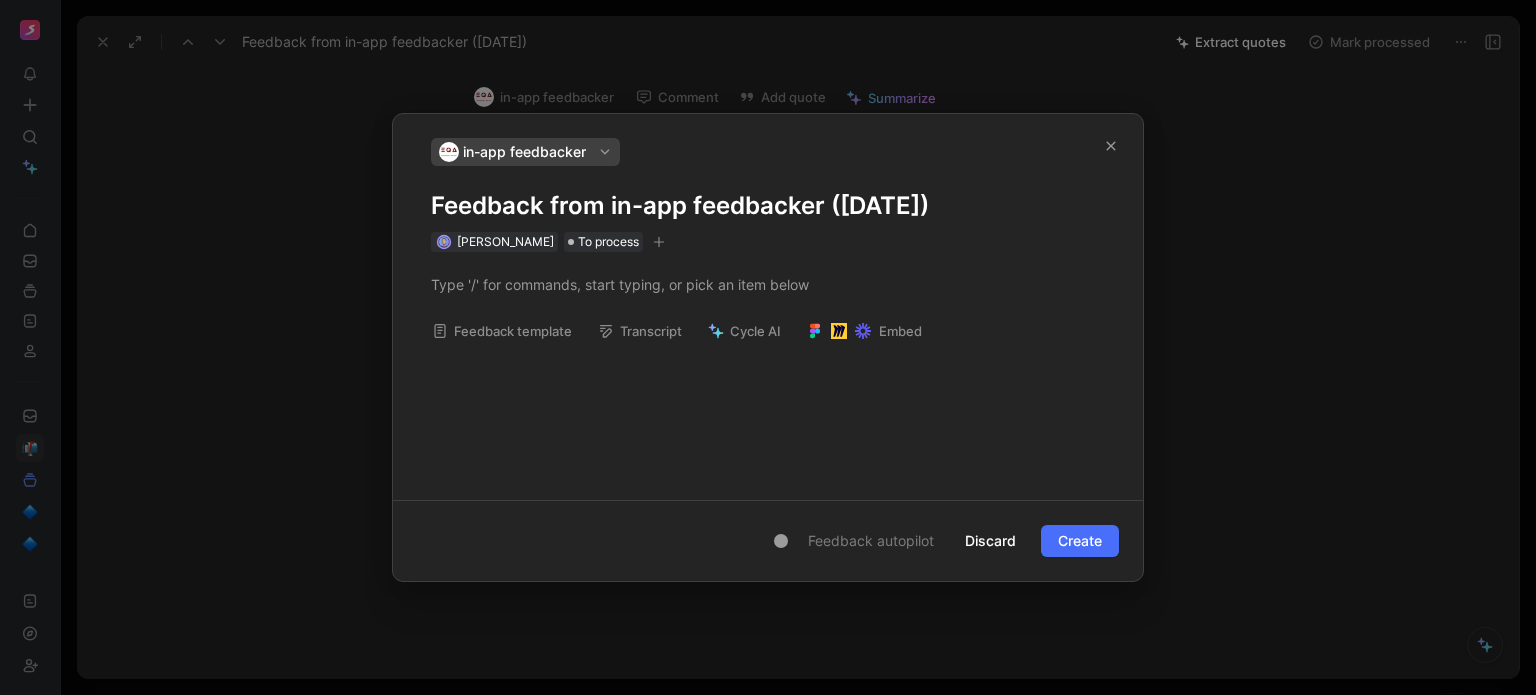 paste 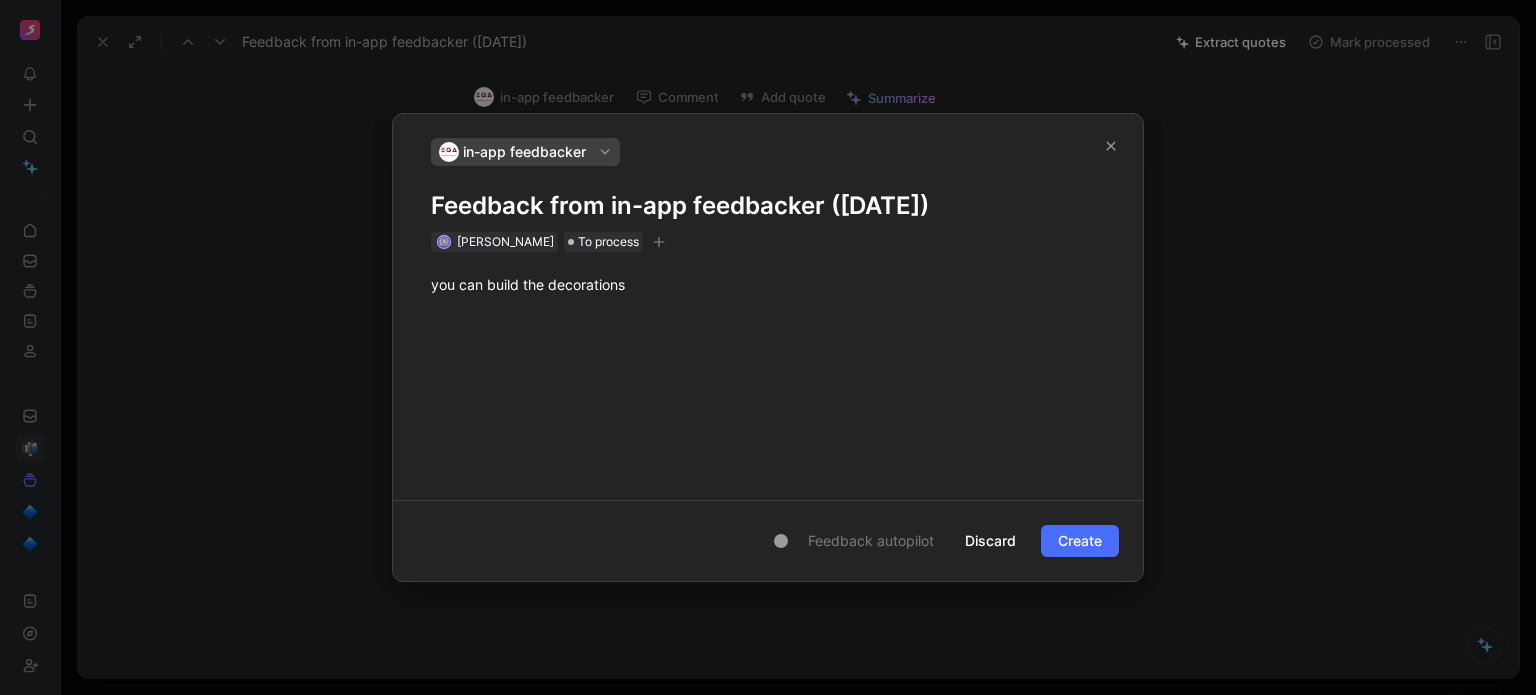 type 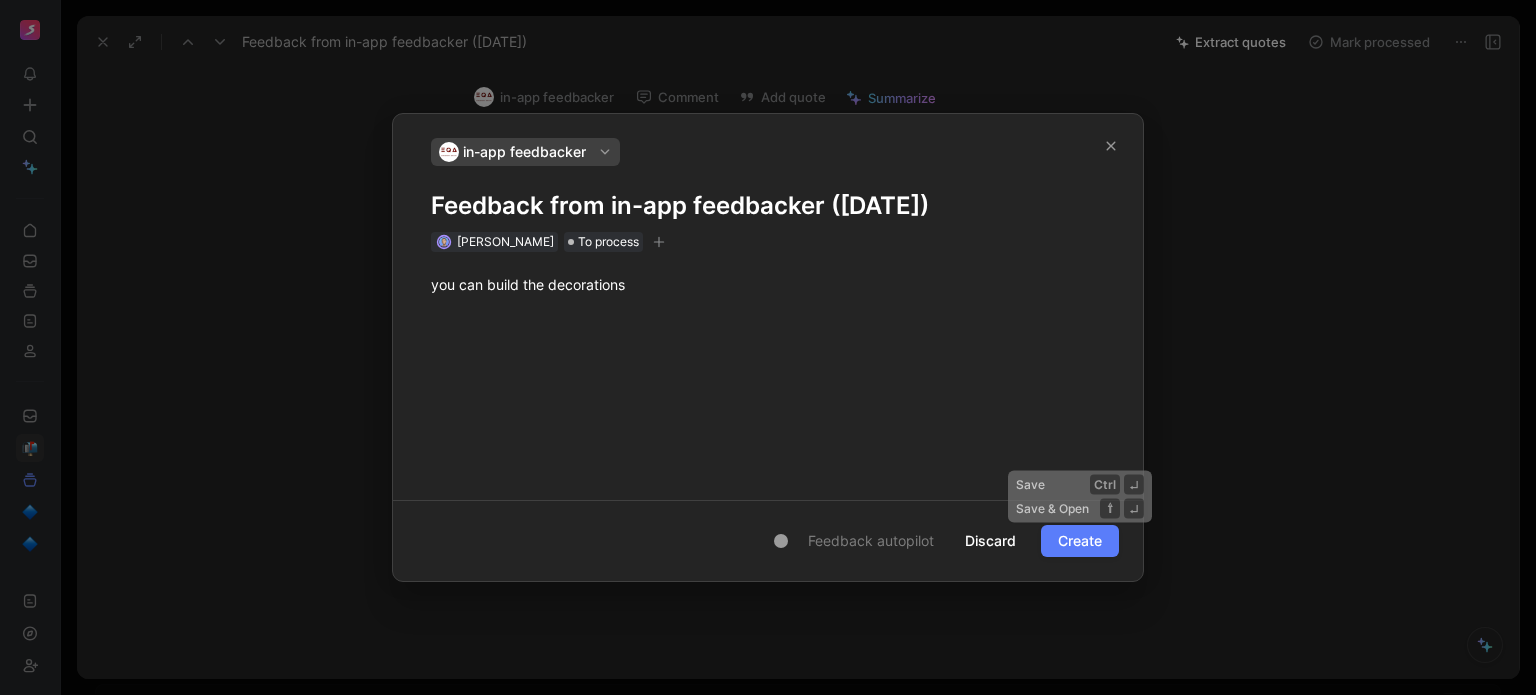 click on "Create" at bounding box center [1080, 541] 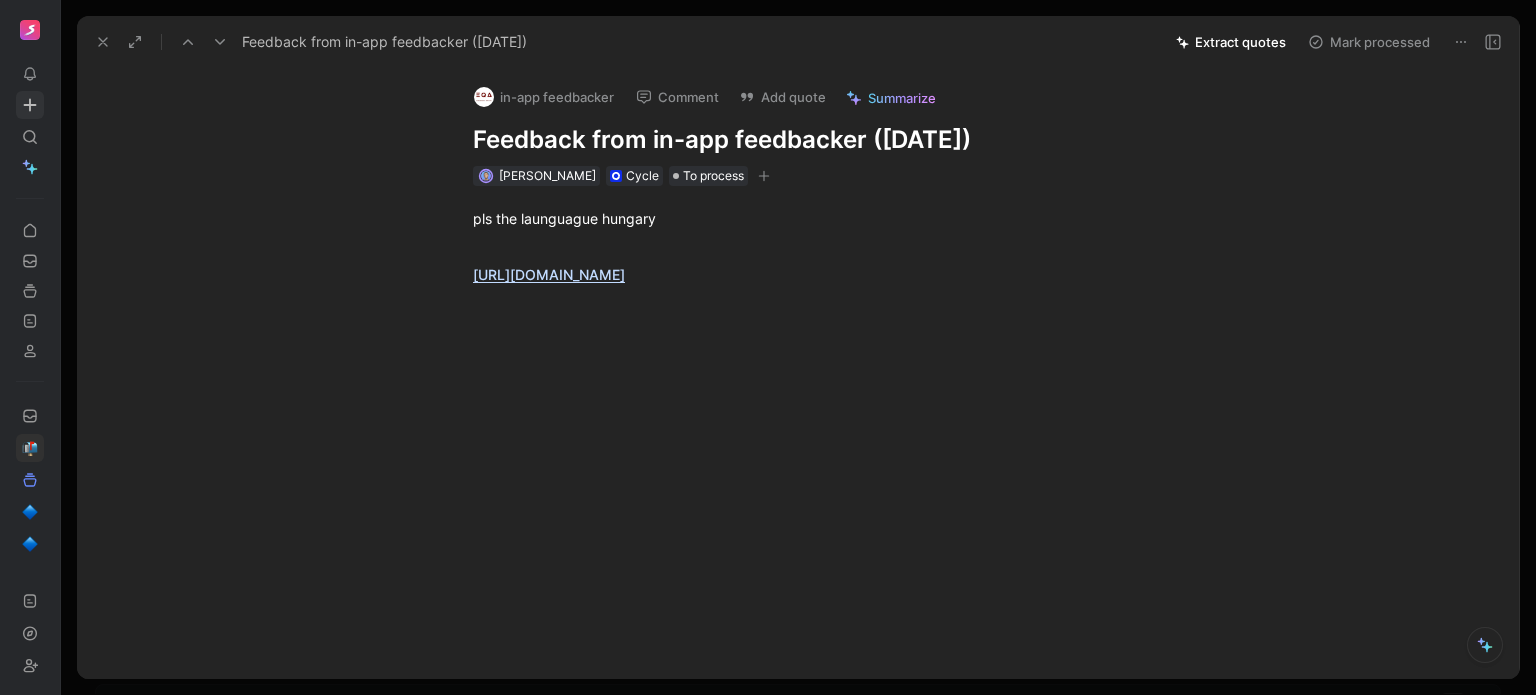 click 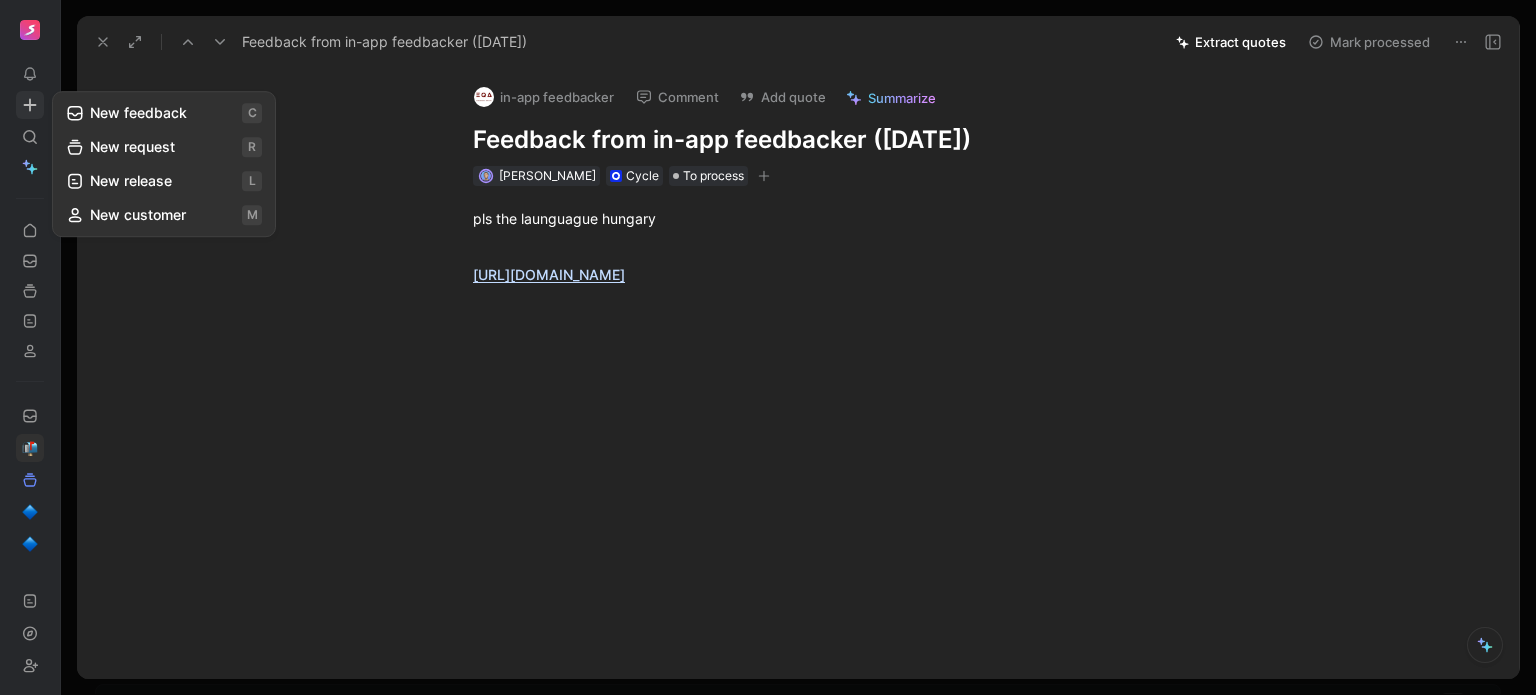click on "New feedback c" at bounding box center (164, 113) 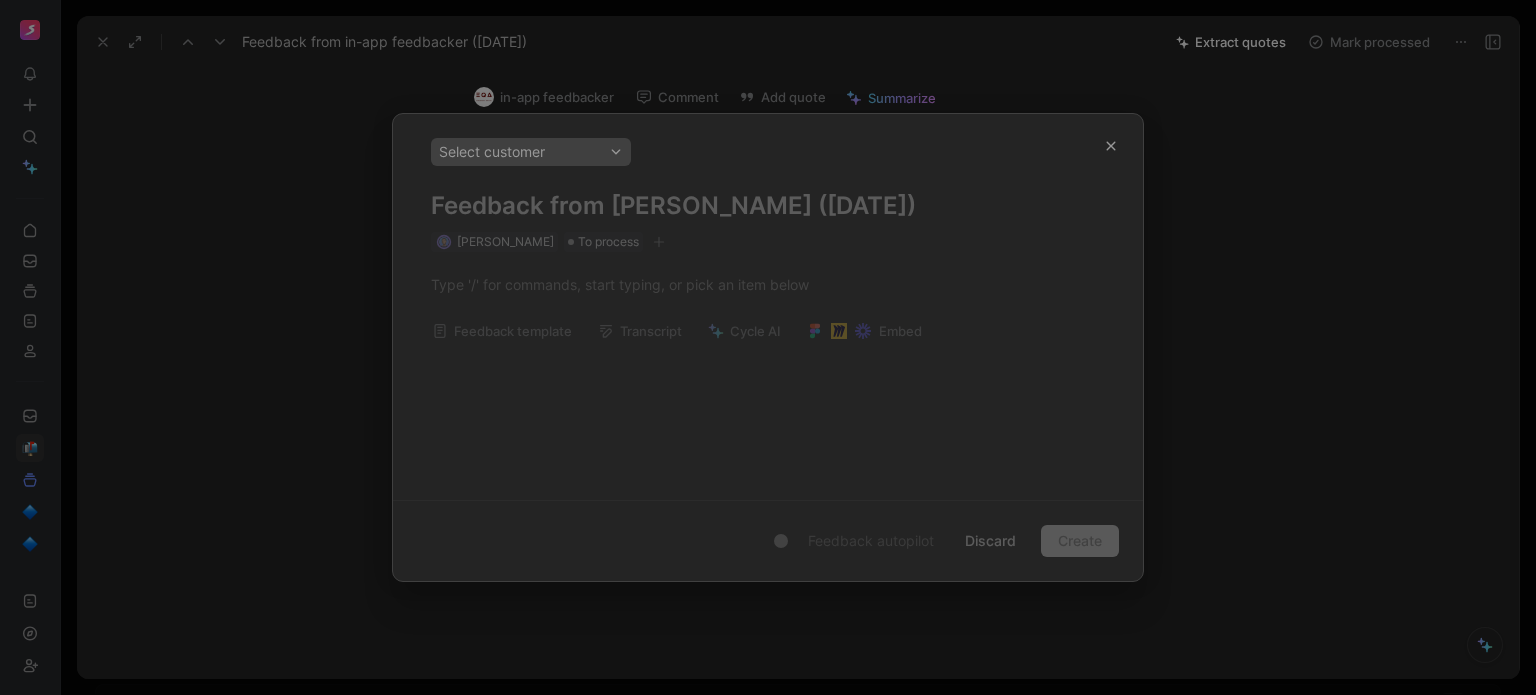 drag, startPoint x: 107, startPoint y: 107, endPoint x: 651, endPoint y: 266, distance: 566.7601 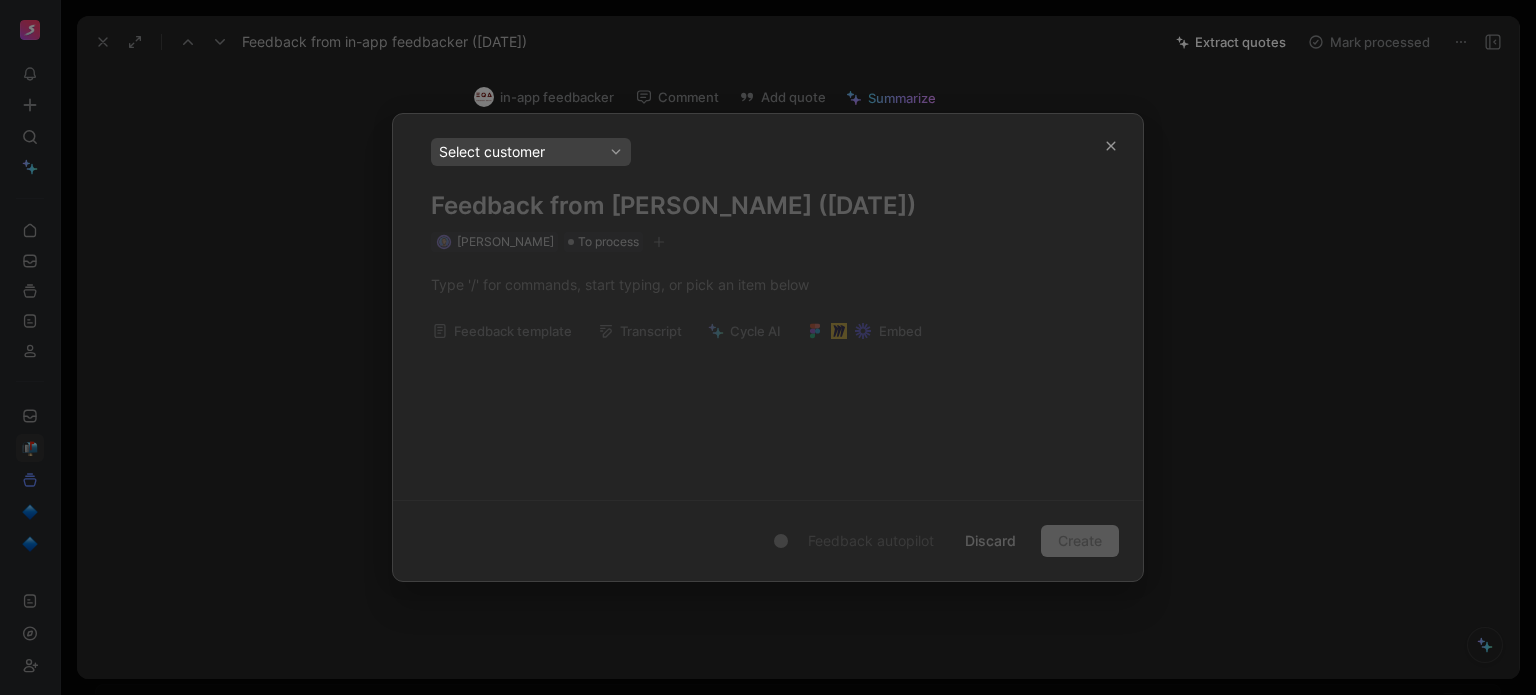 click on "Select customer" at bounding box center [531, 152] 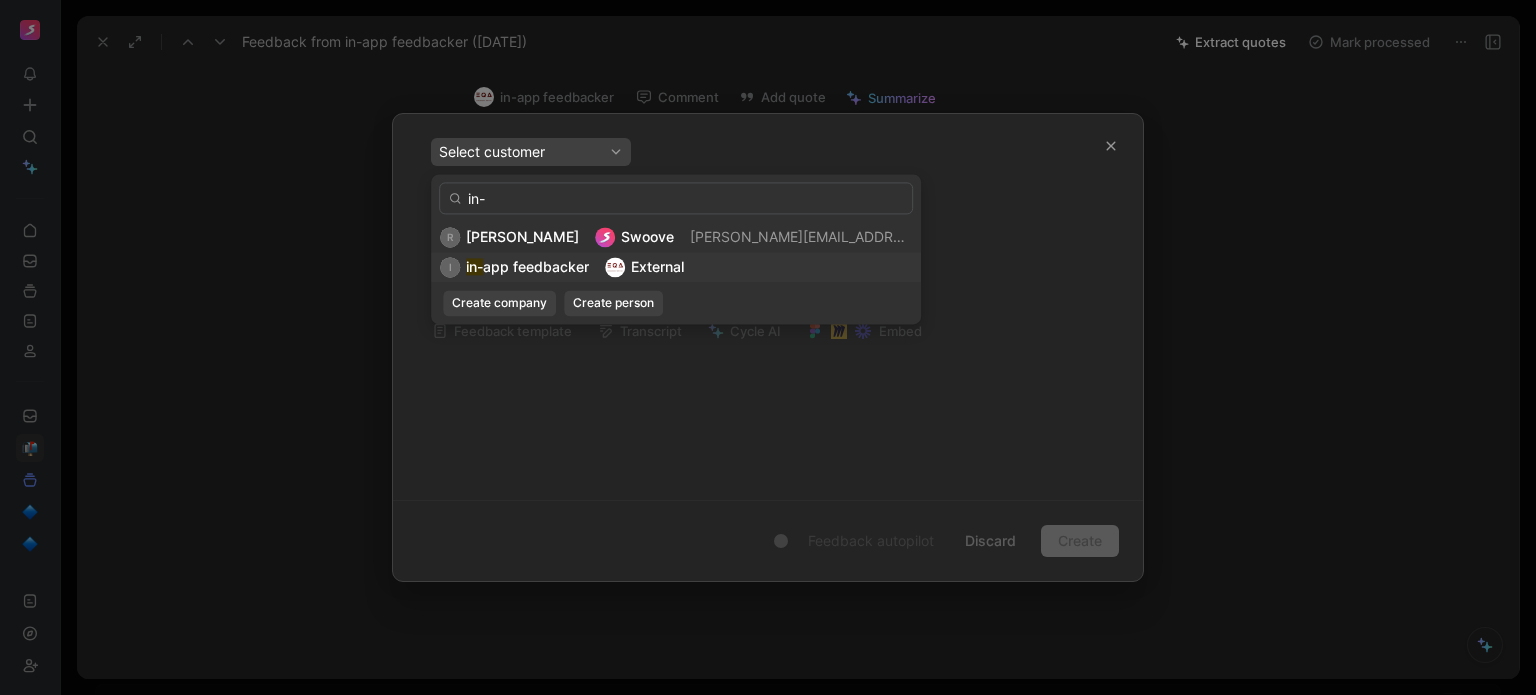 type on "in-" 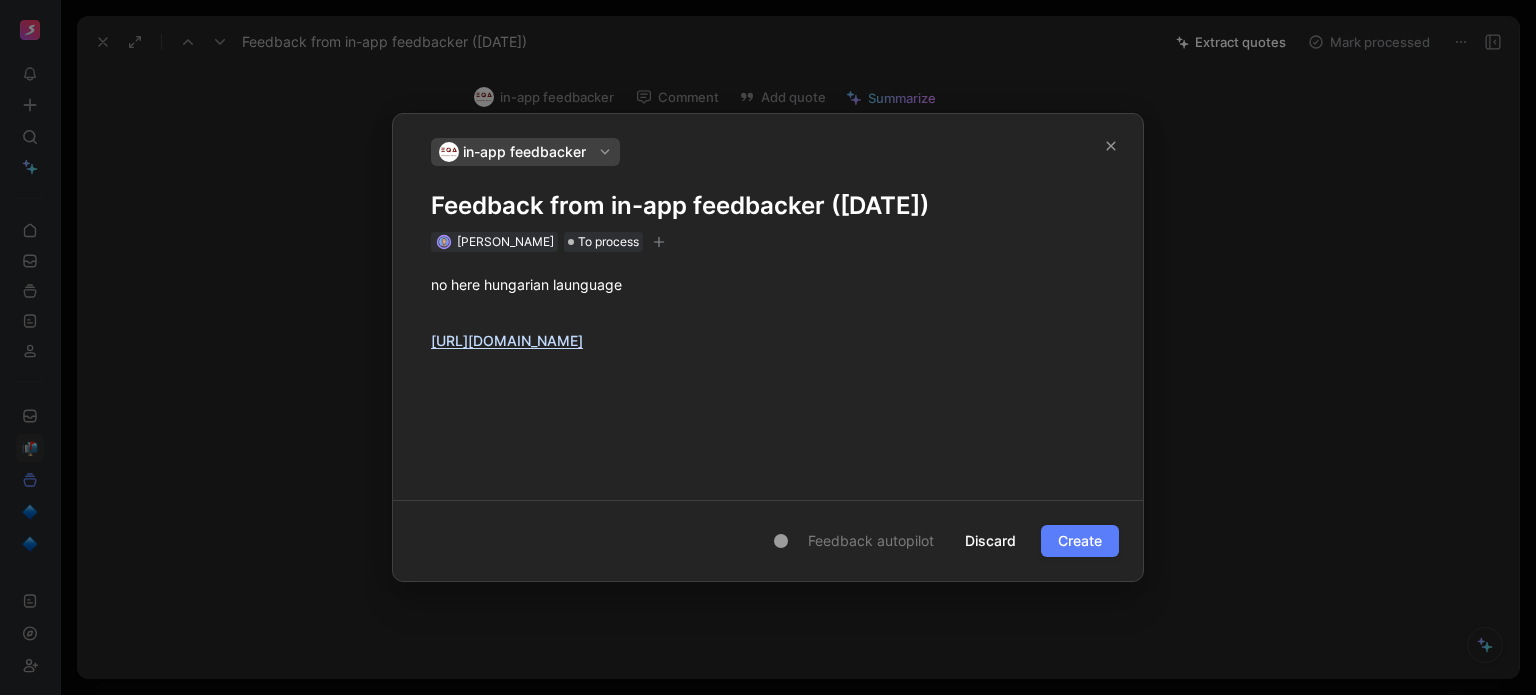 click on "Create" at bounding box center (1080, 541) 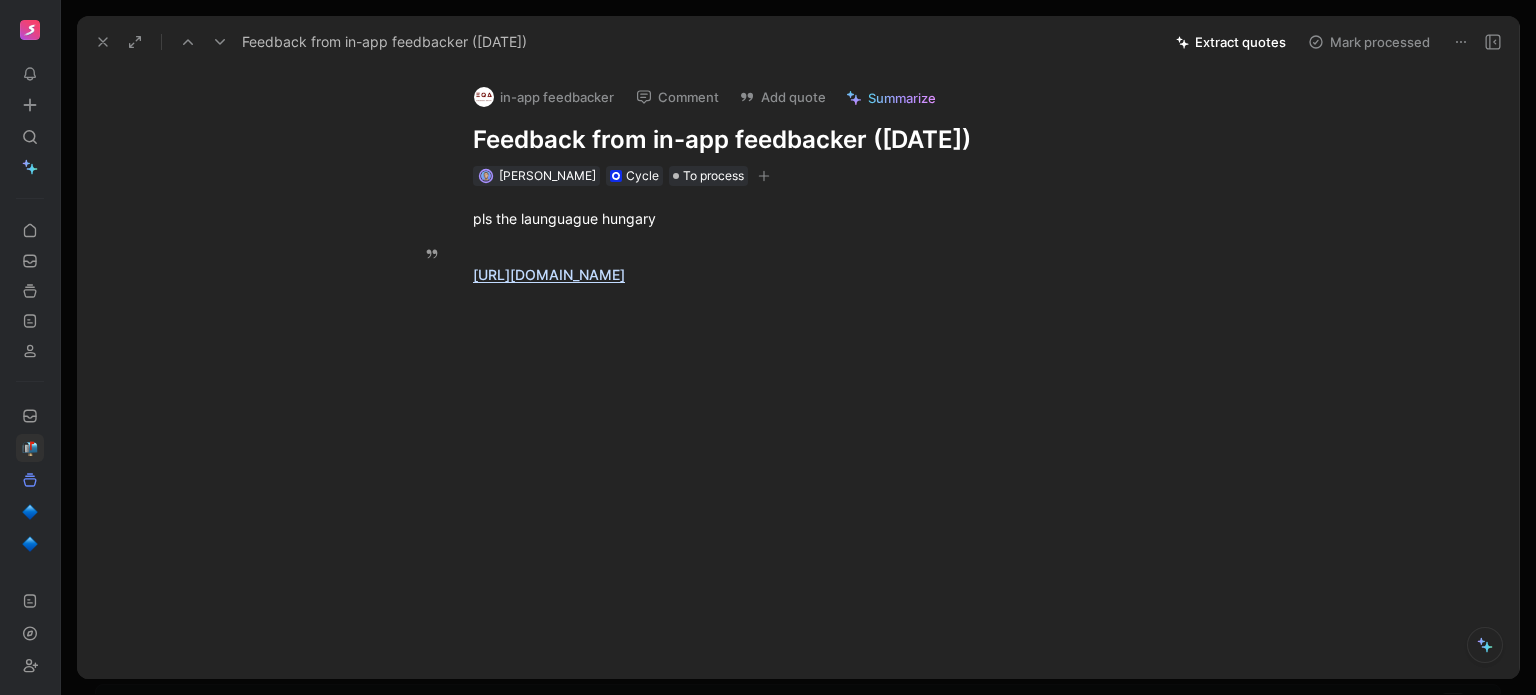 click 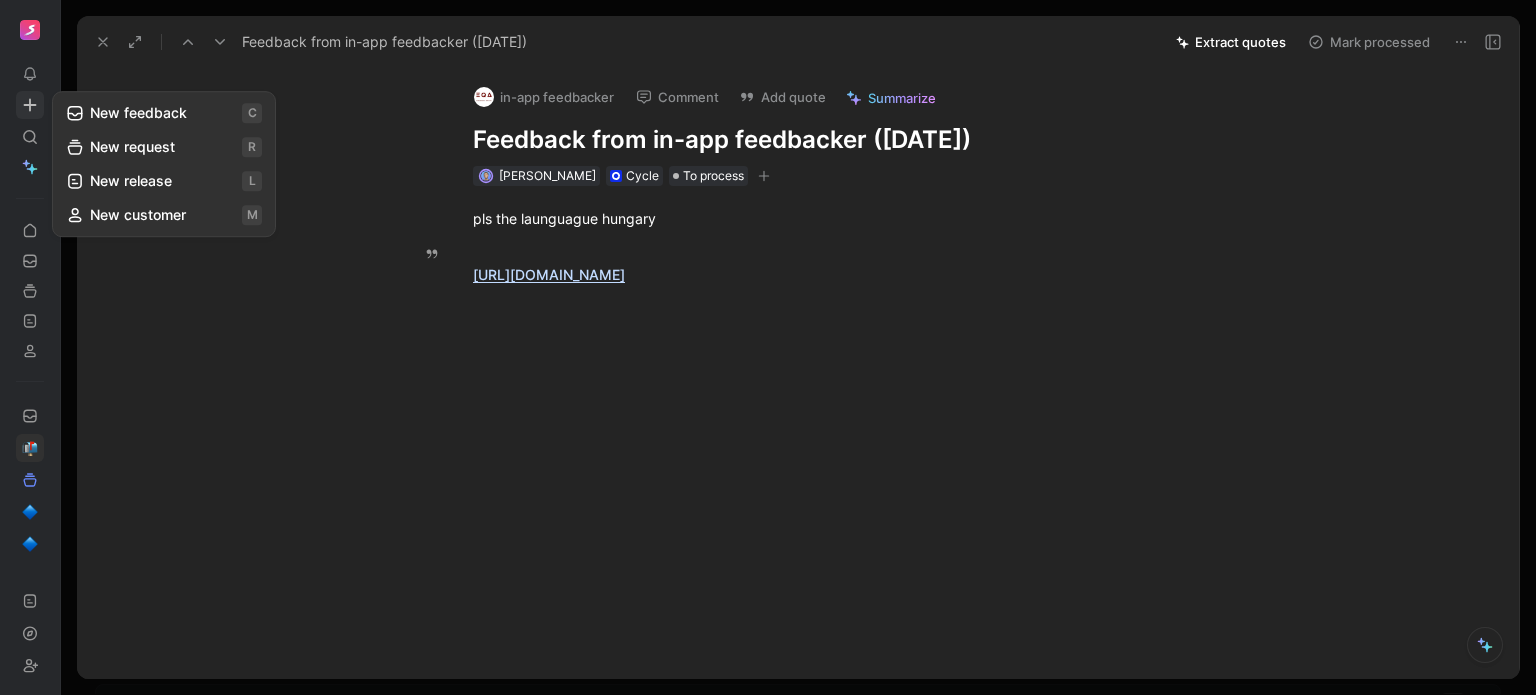 click on "New feedback c" at bounding box center (164, 113) 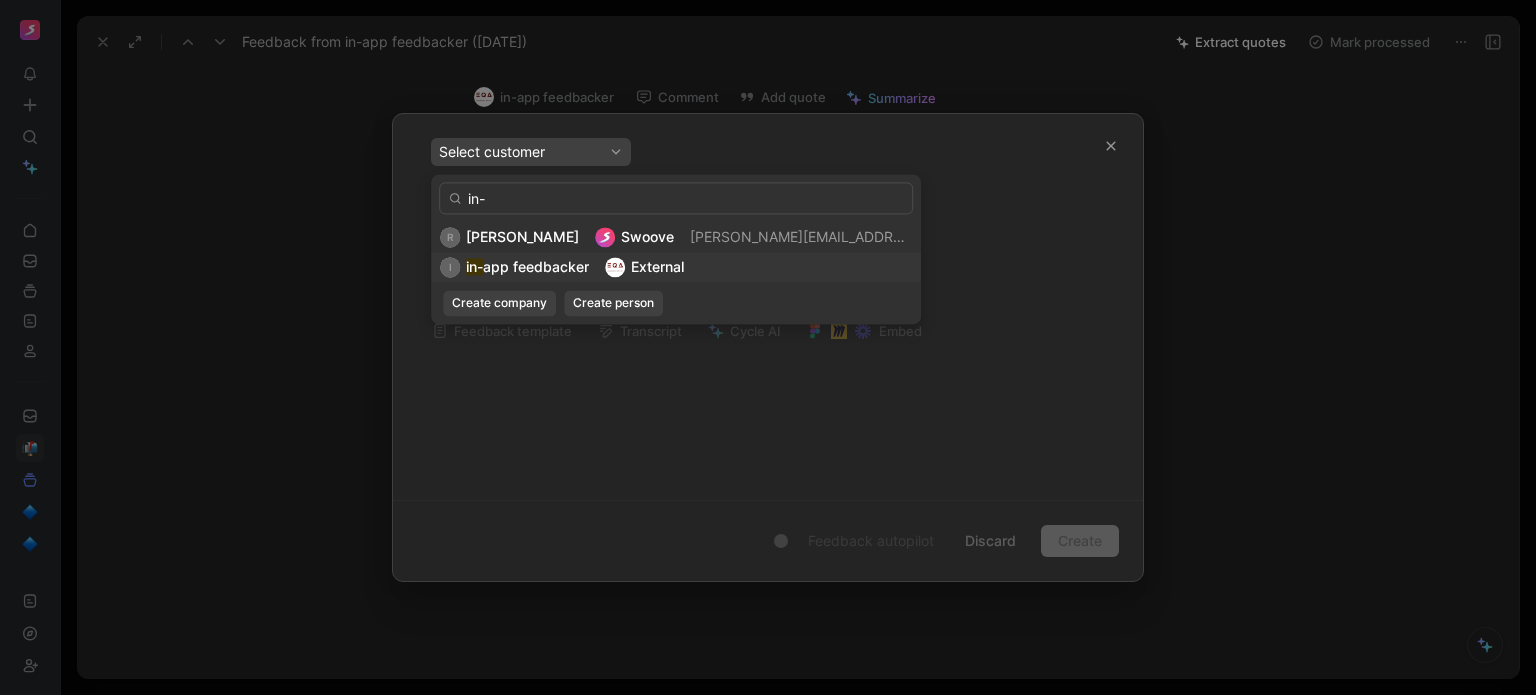 type on "in-" 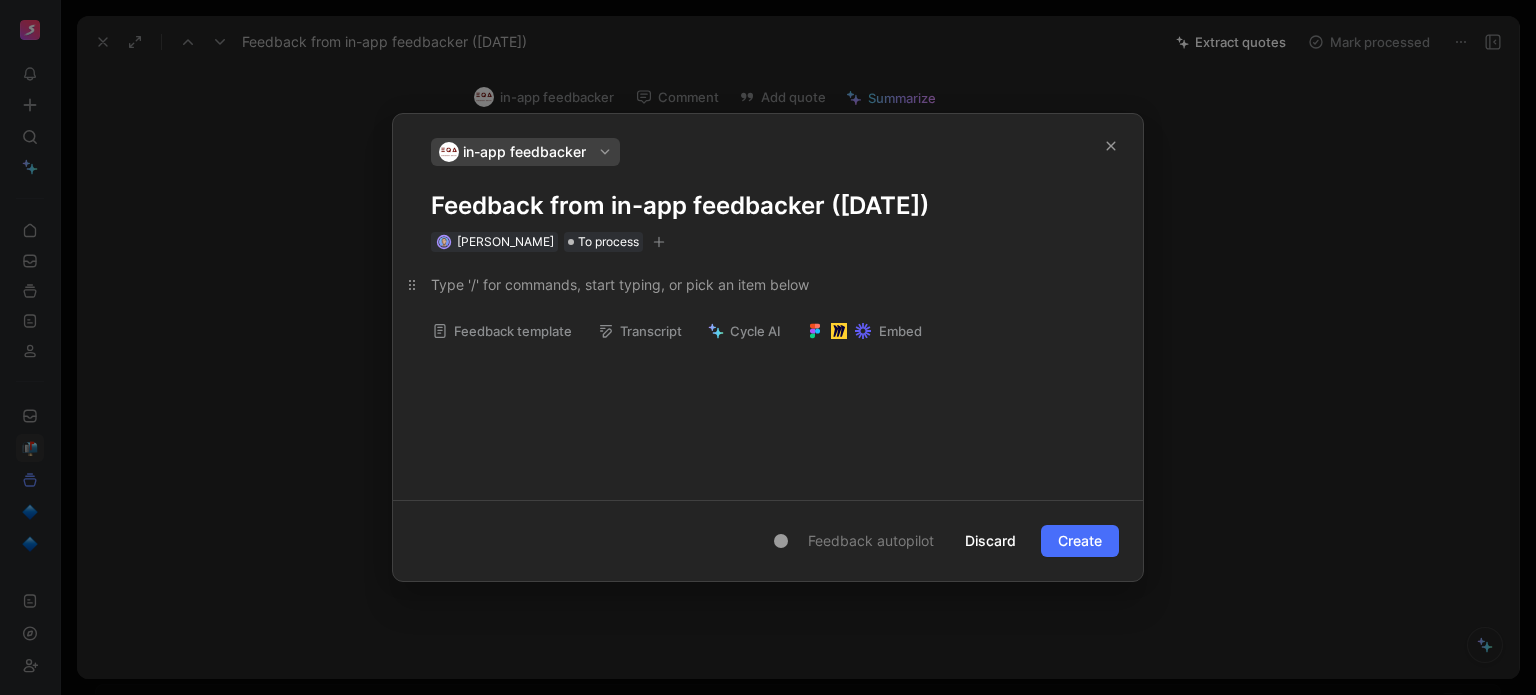 click at bounding box center (768, 284) 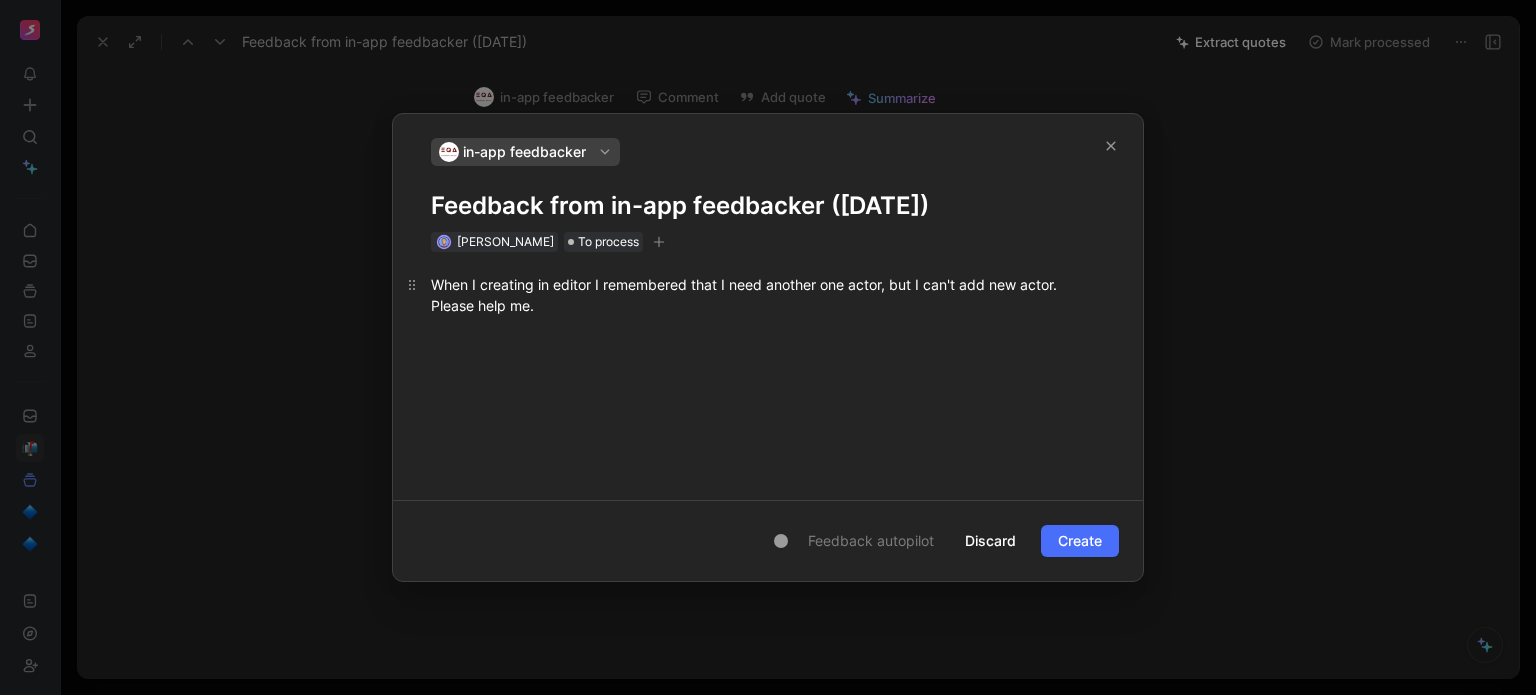type 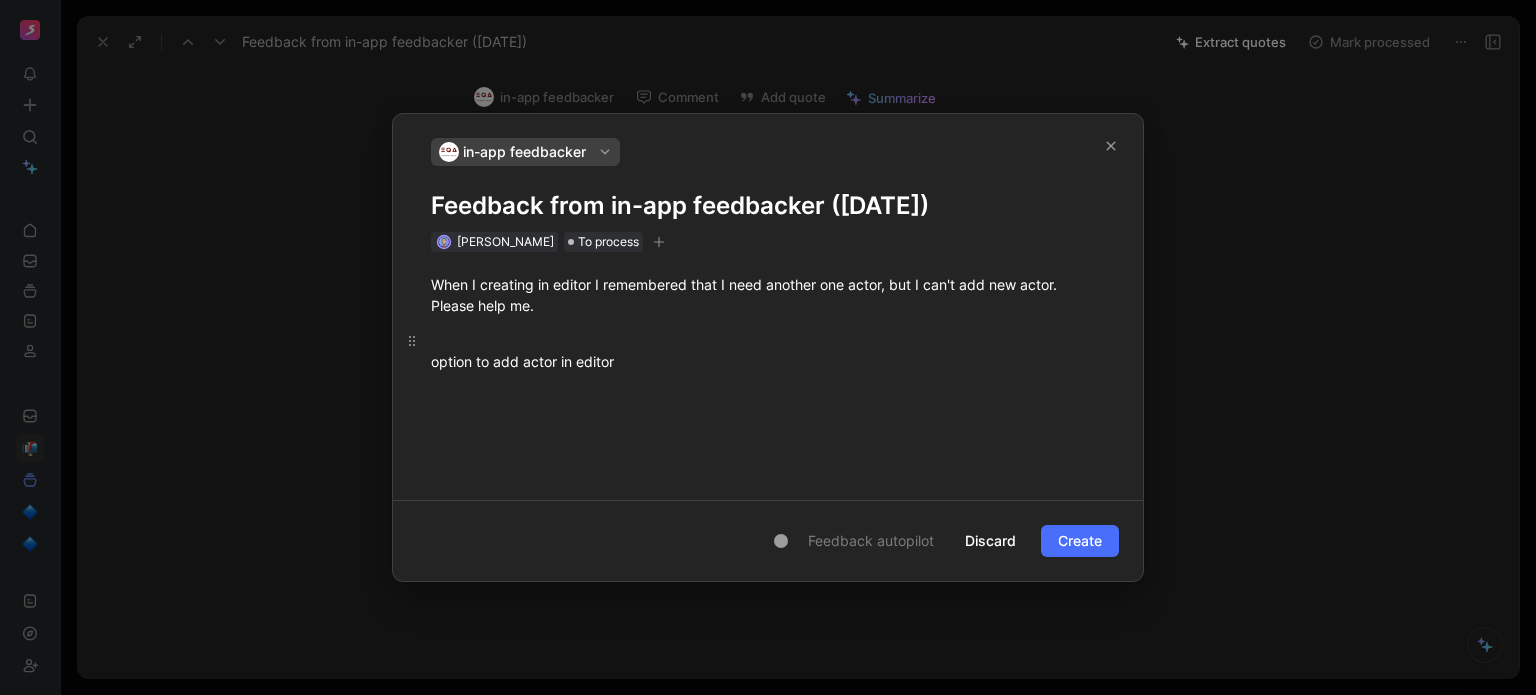 click on "option to add actor in editor" at bounding box center [768, 351] 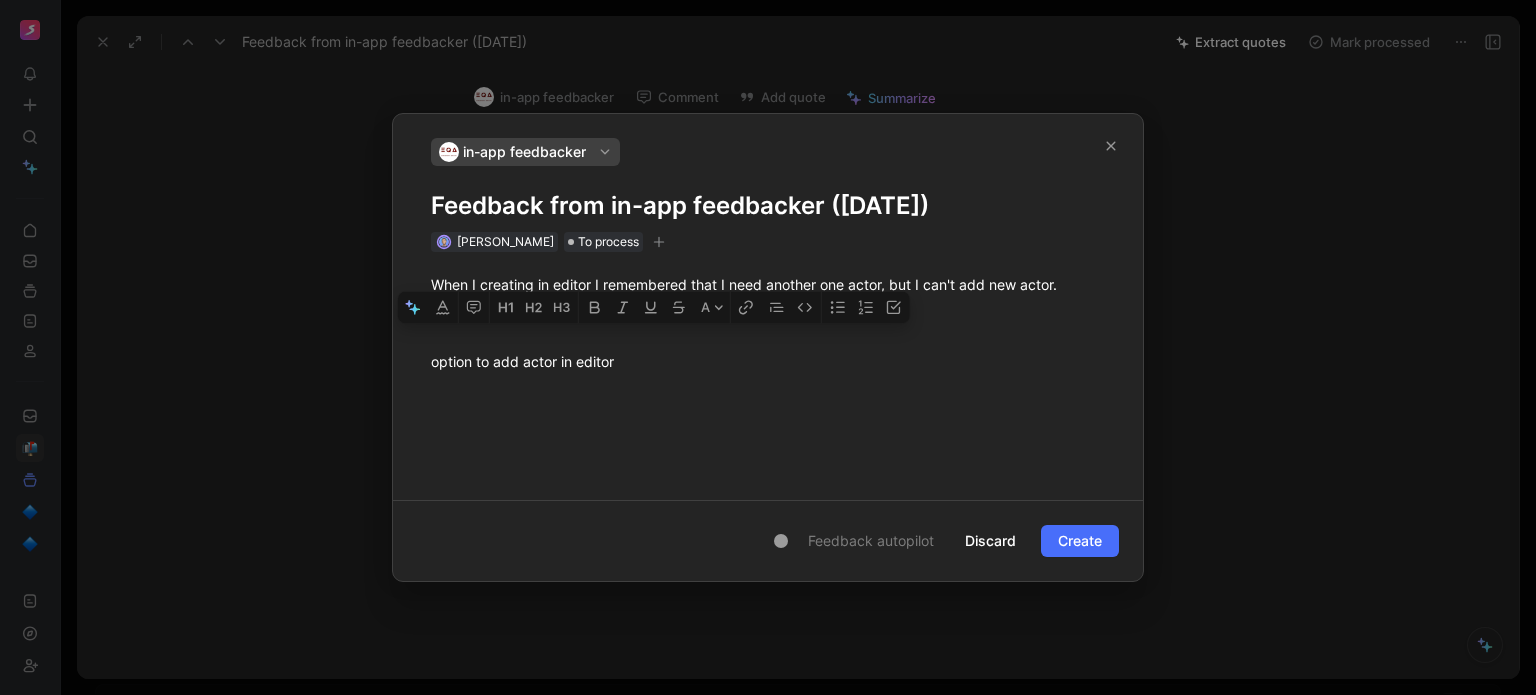 copy on "option to add actor in editor" 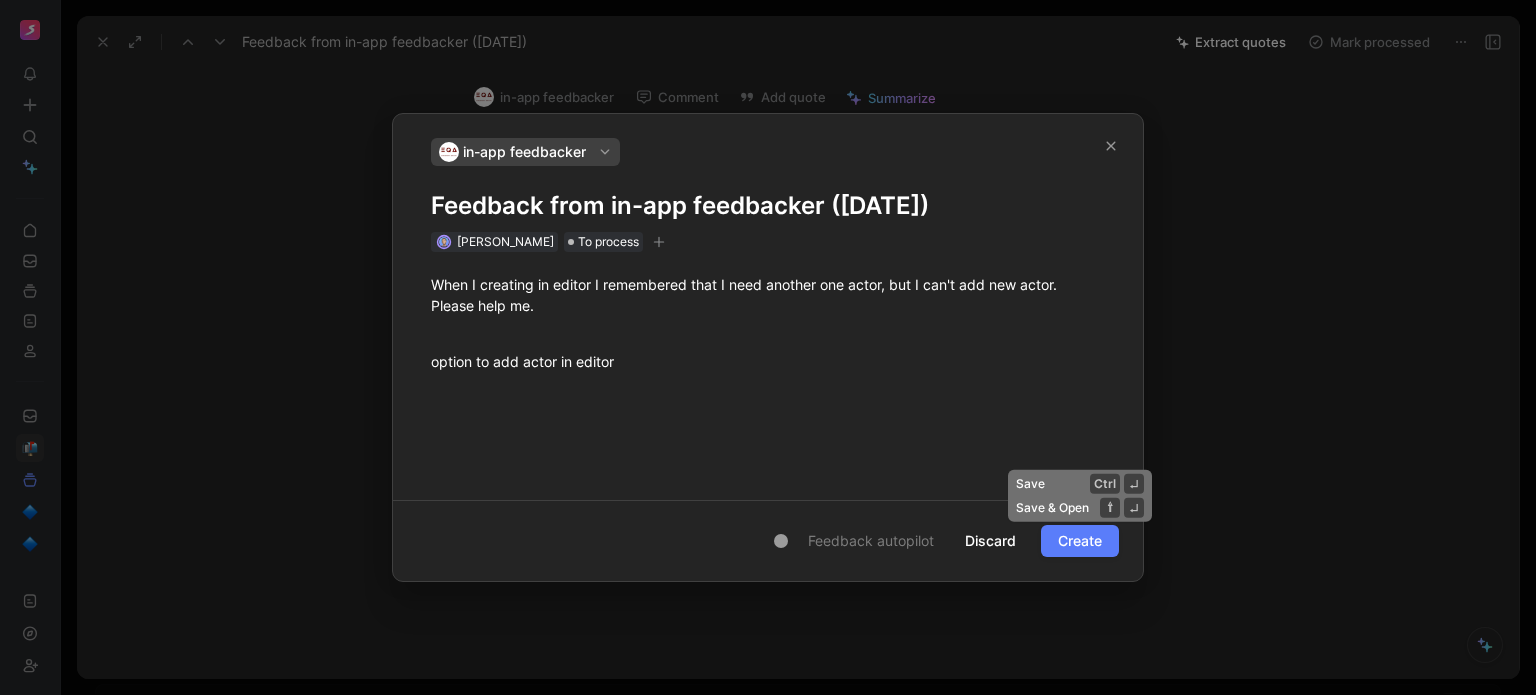 click on "Create" at bounding box center (1080, 541) 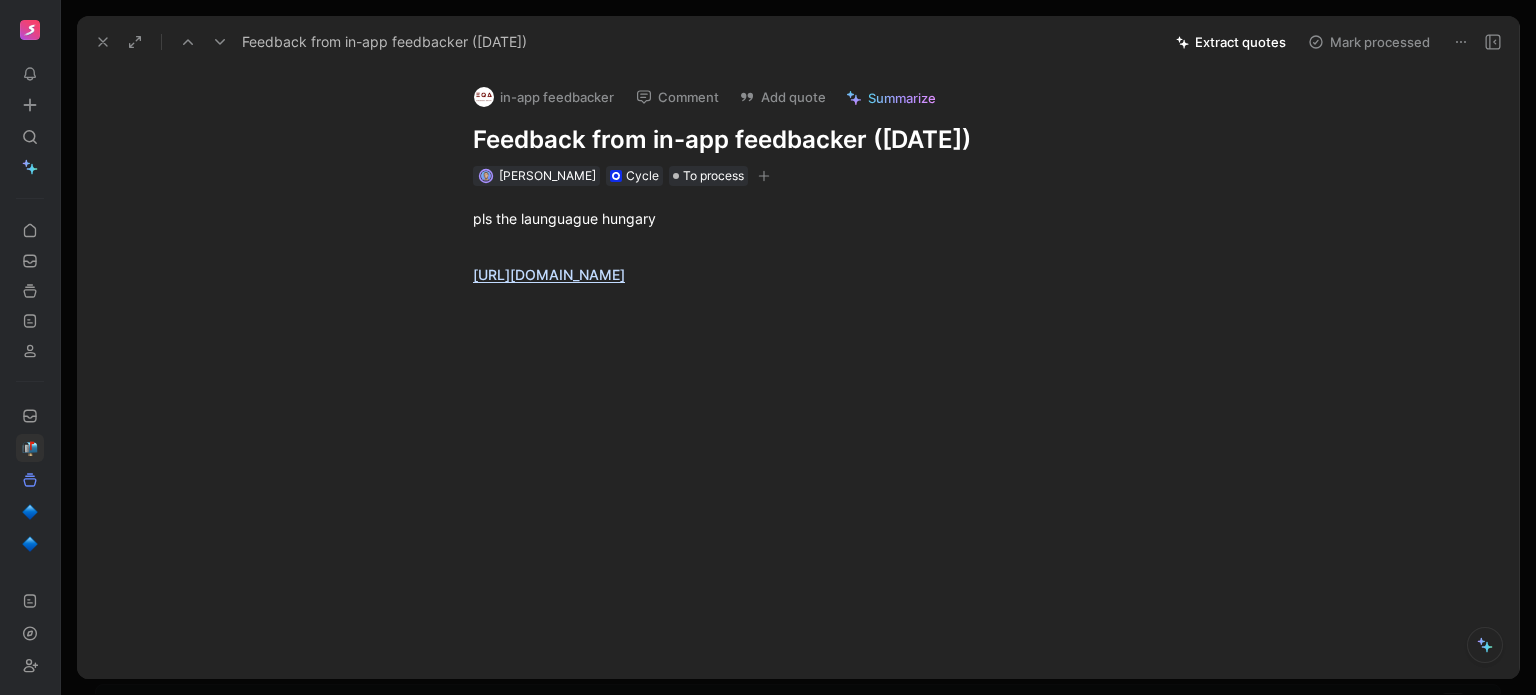 click 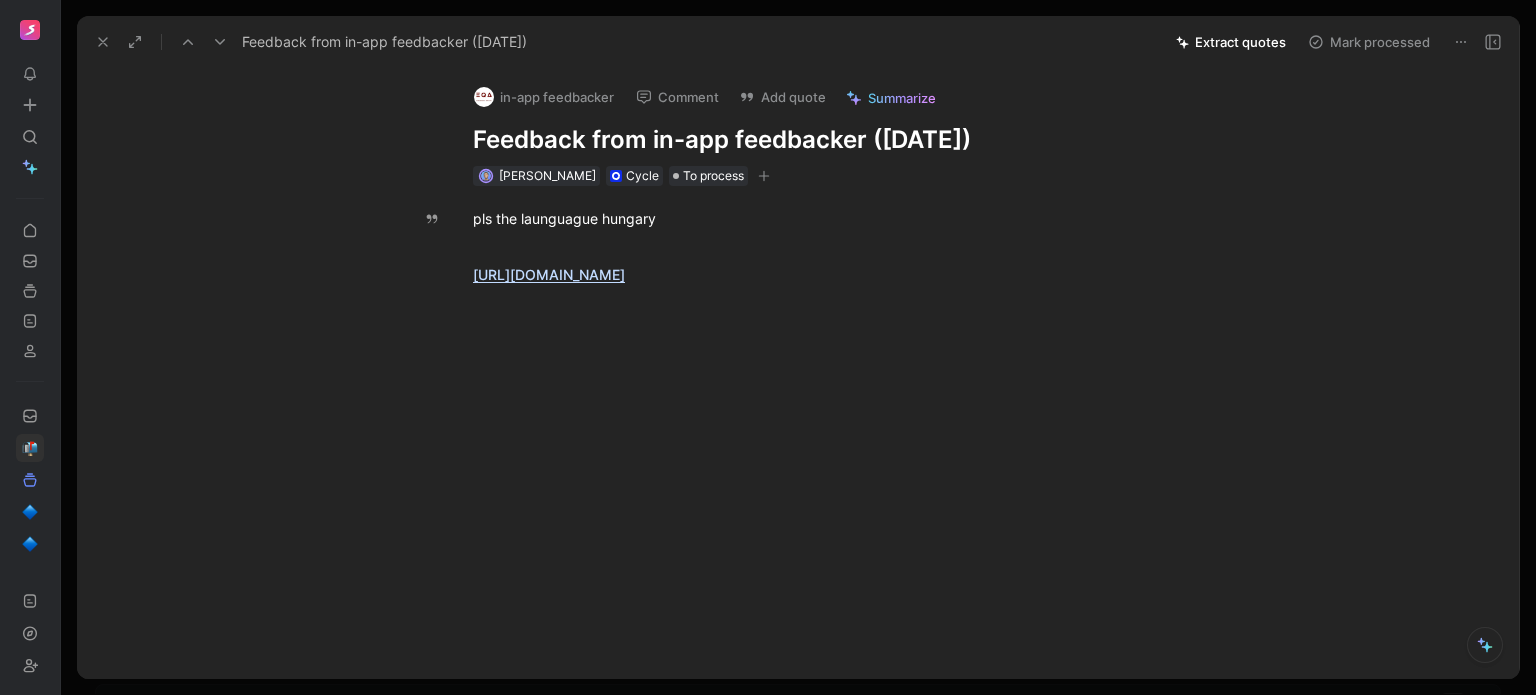 click 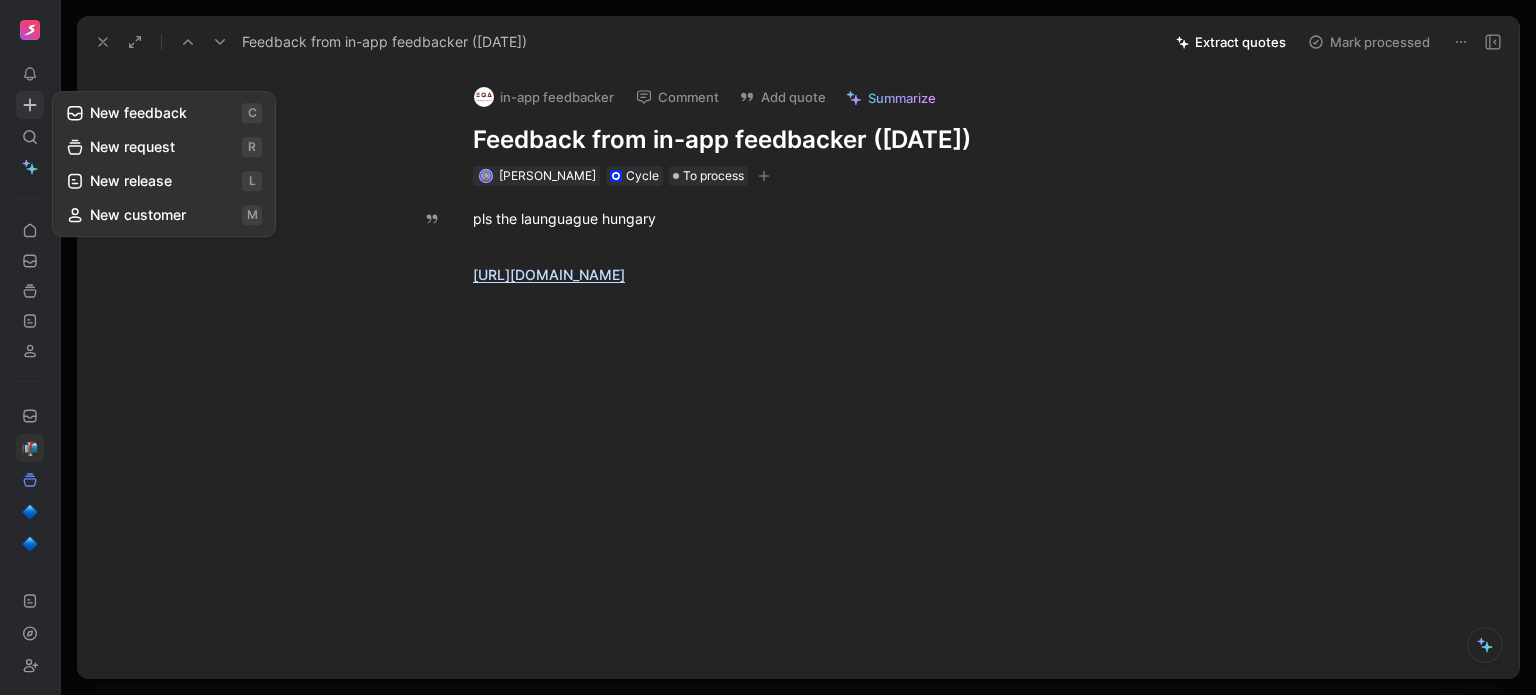 click on "New feedback c" at bounding box center (164, 113) 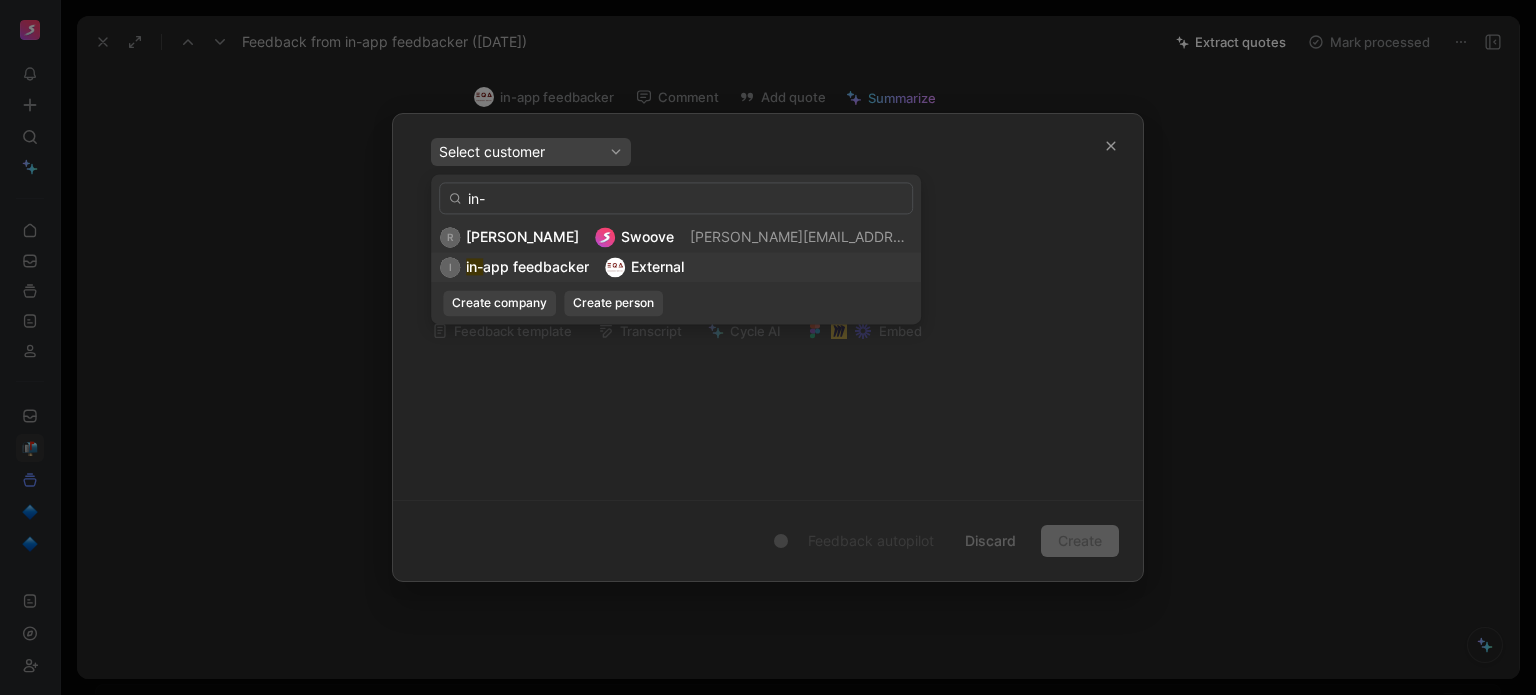type on "in-" 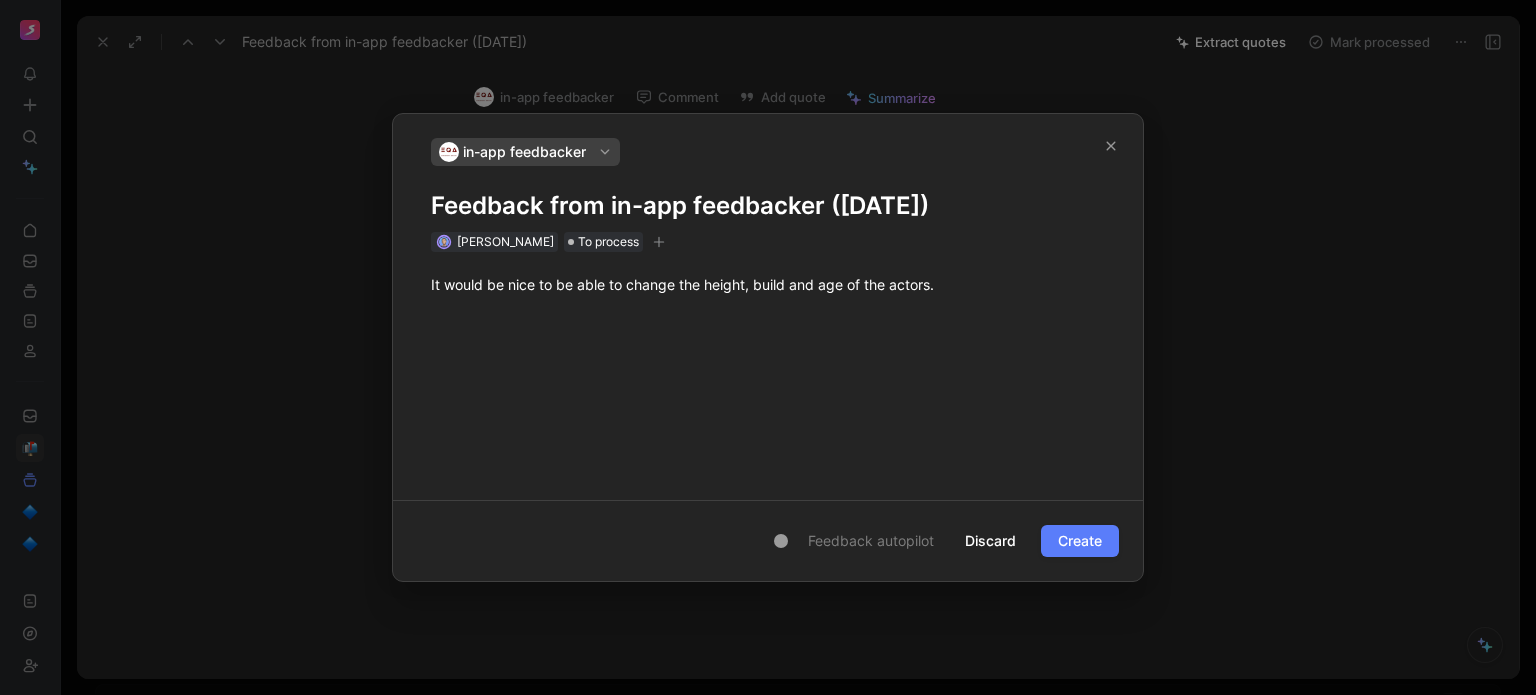 click on "Create" at bounding box center [1080, 541] 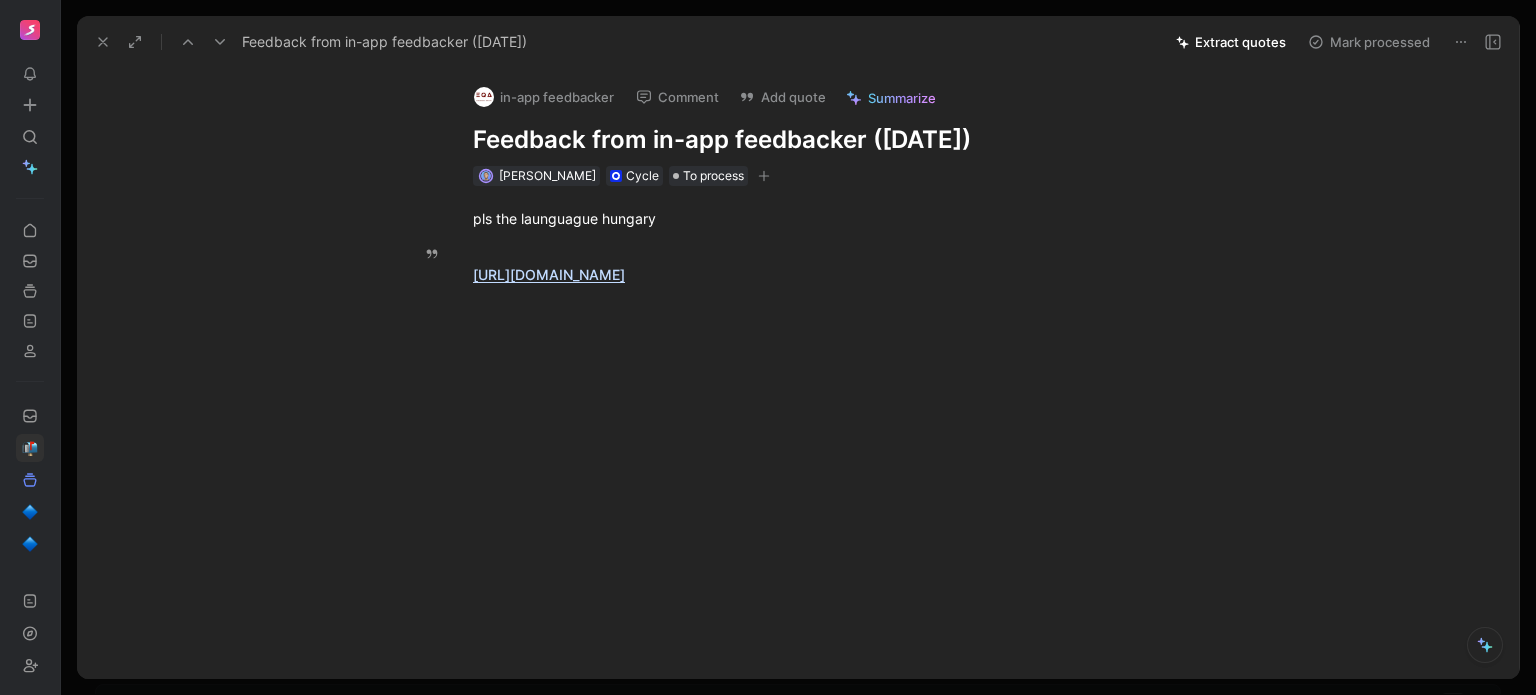 click at bounding box center (103, 42) 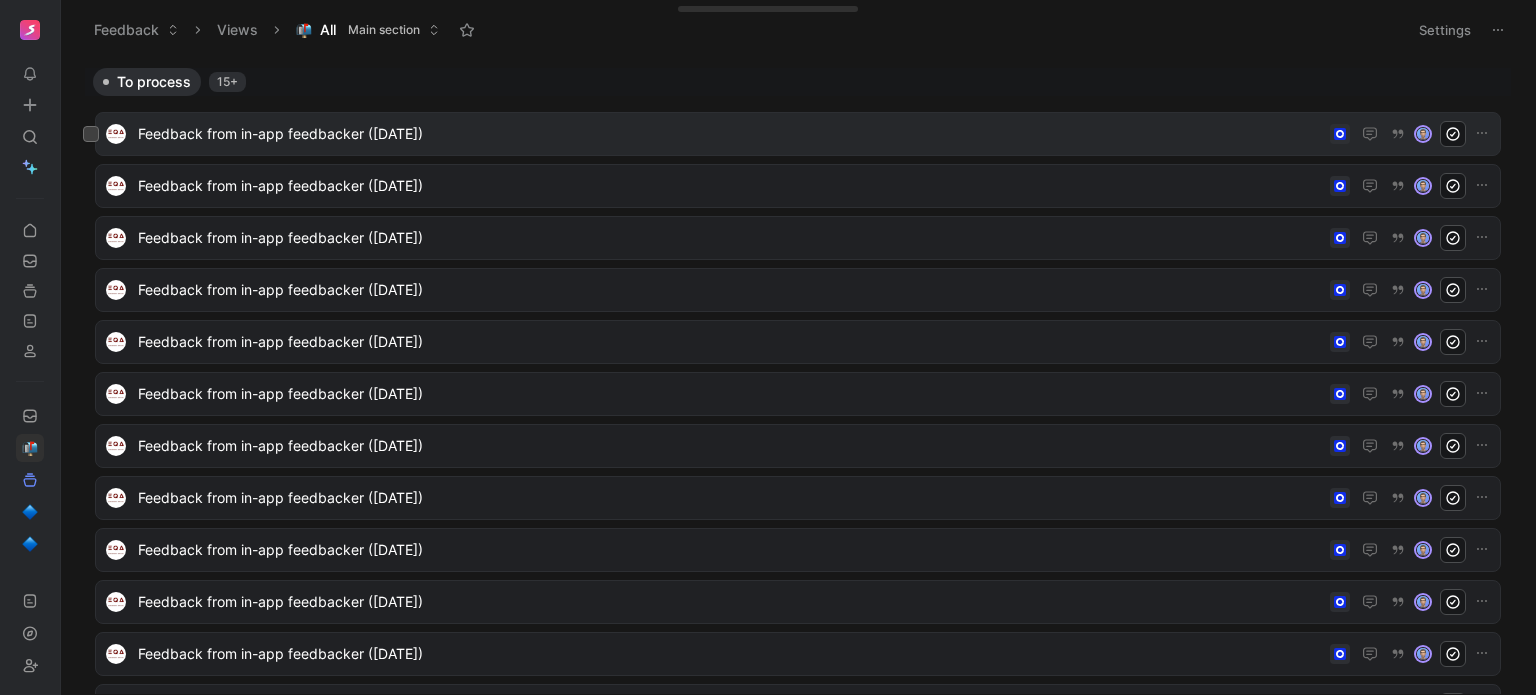 click on "Feedback from in-app feedbacker ([DATE])" at bounding box center [730, 134] 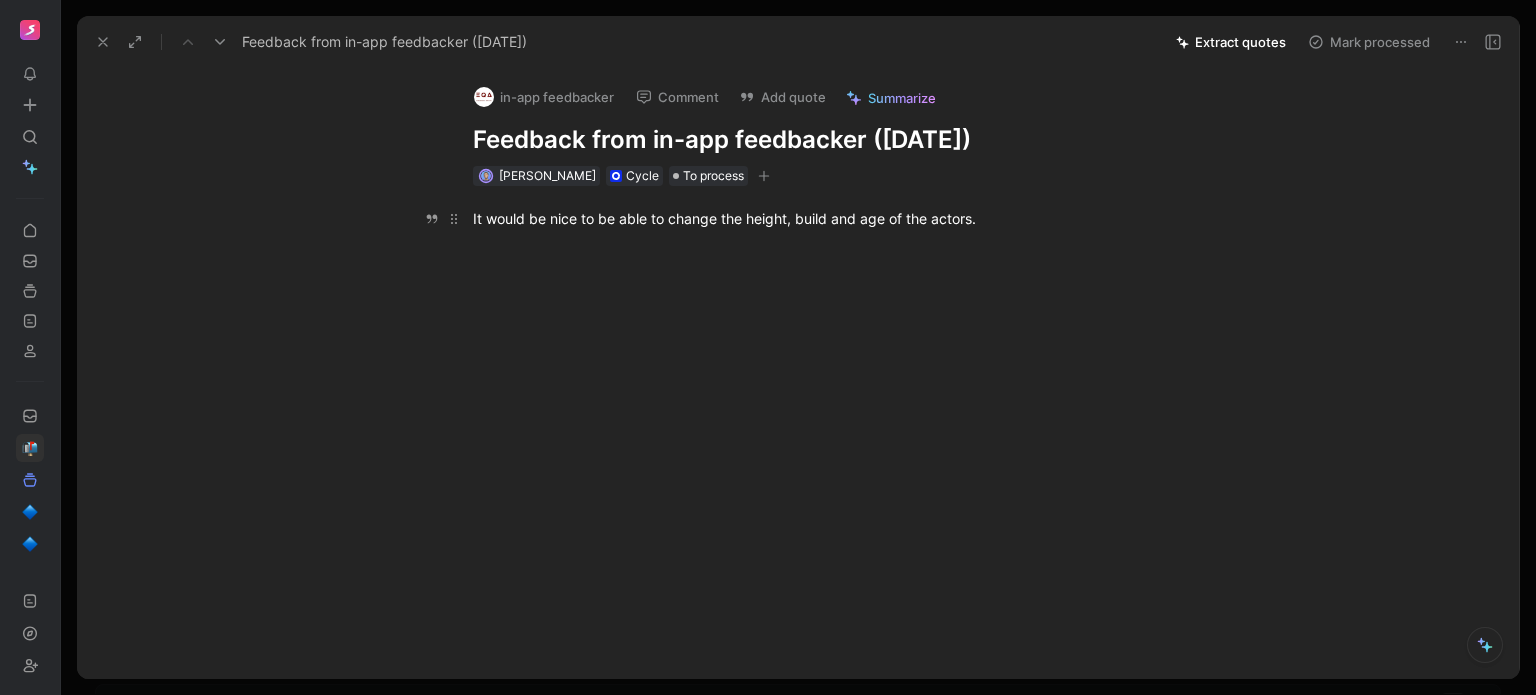 click on "It would be nice to be able to change the height, build and age of the actors." at bounding box center (819, 218) 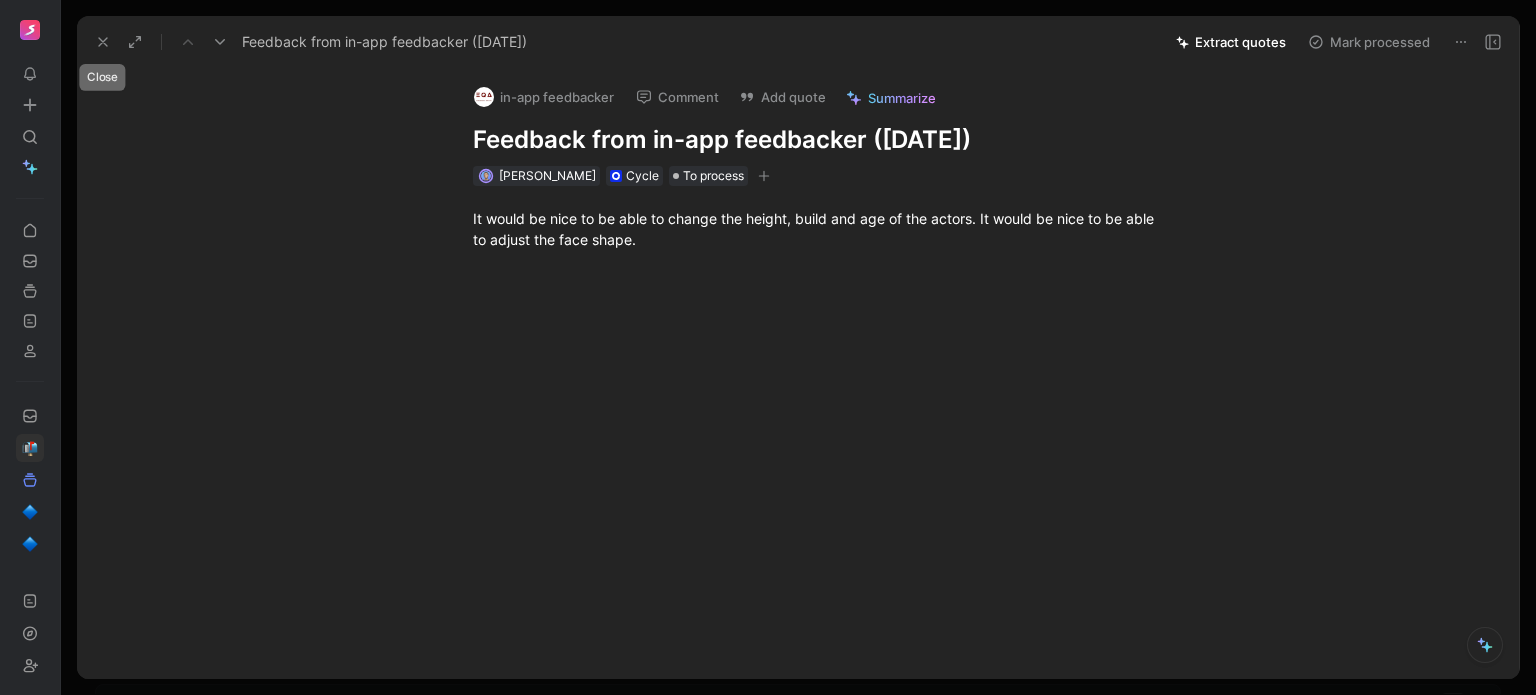 click 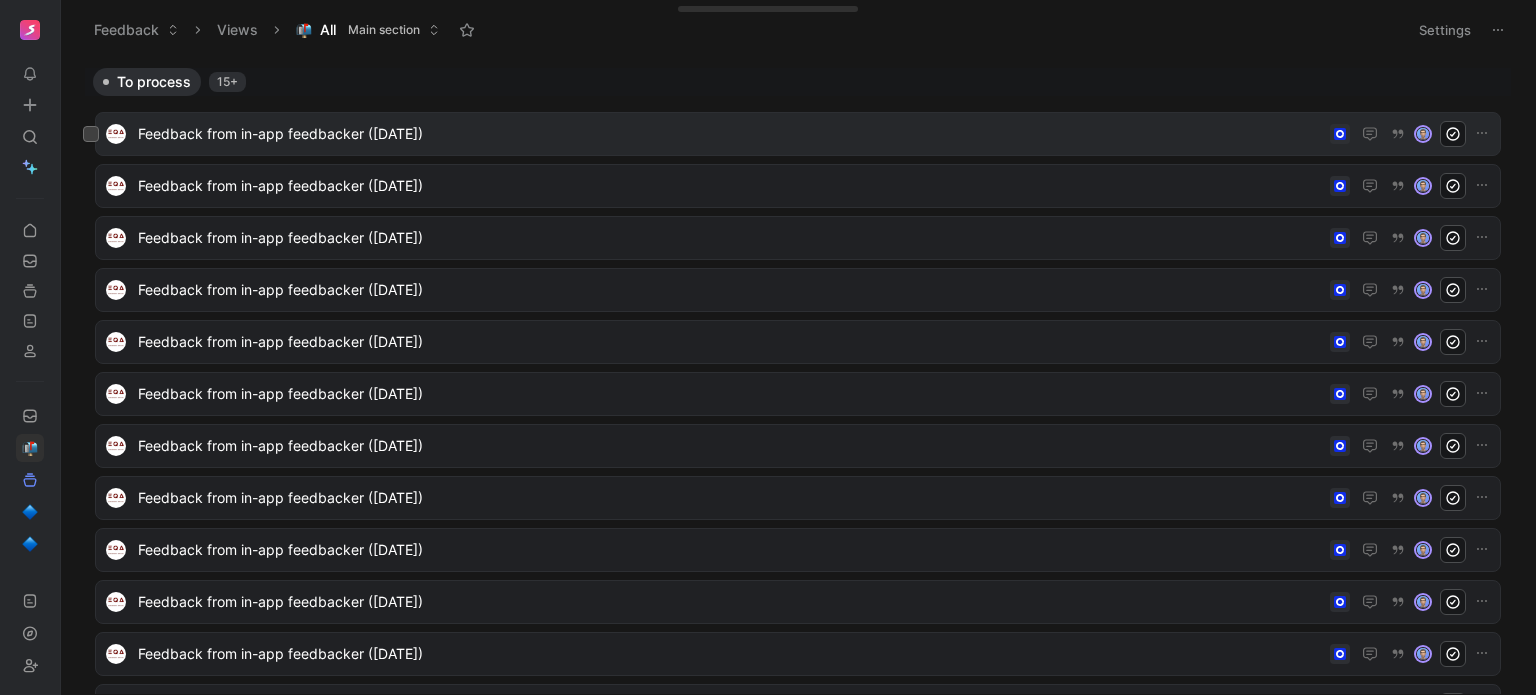 click on "Feedback from in-app feedbacker ([DATE])" at bounding box center (730, 134) 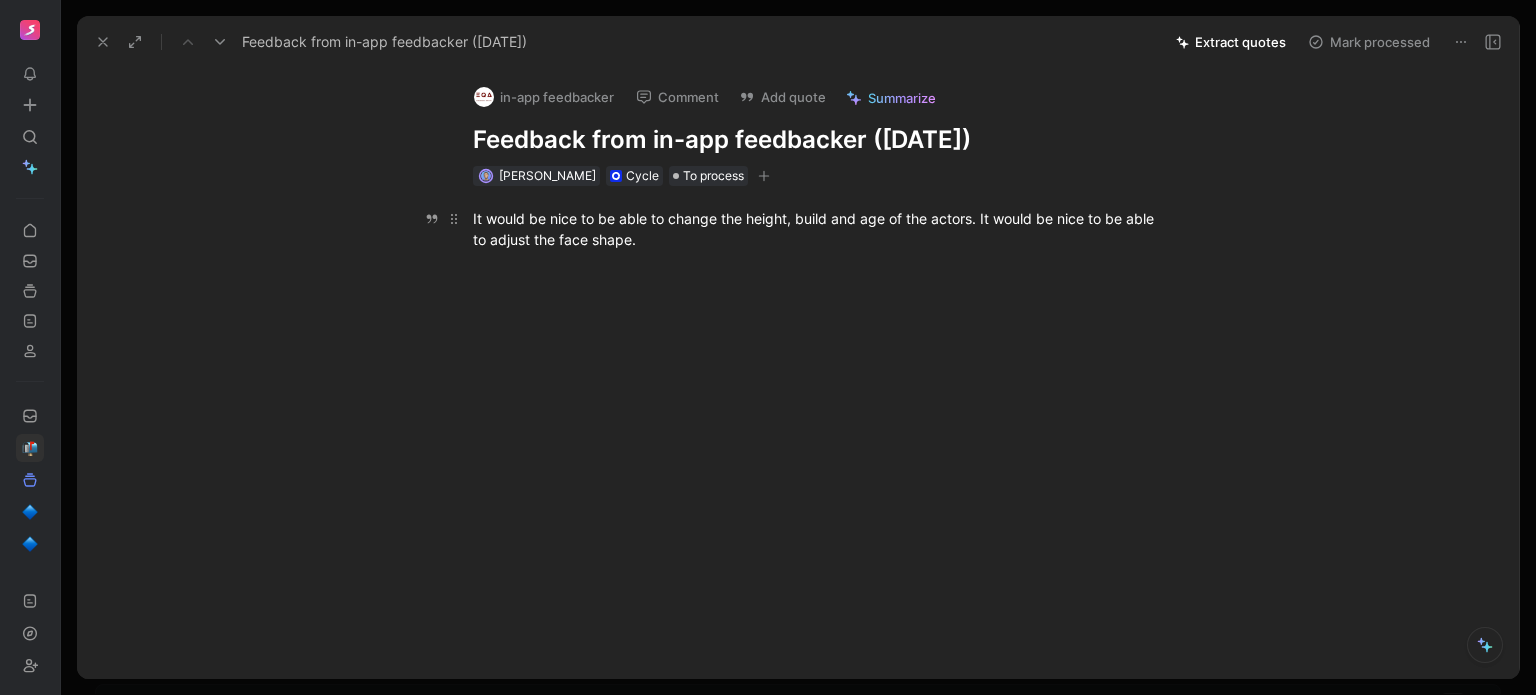 click on "It would be nice to be able to change the height, build and age of the actors. It would be nice to be able to adjust the face shape." at bounding box center (819, 229) 